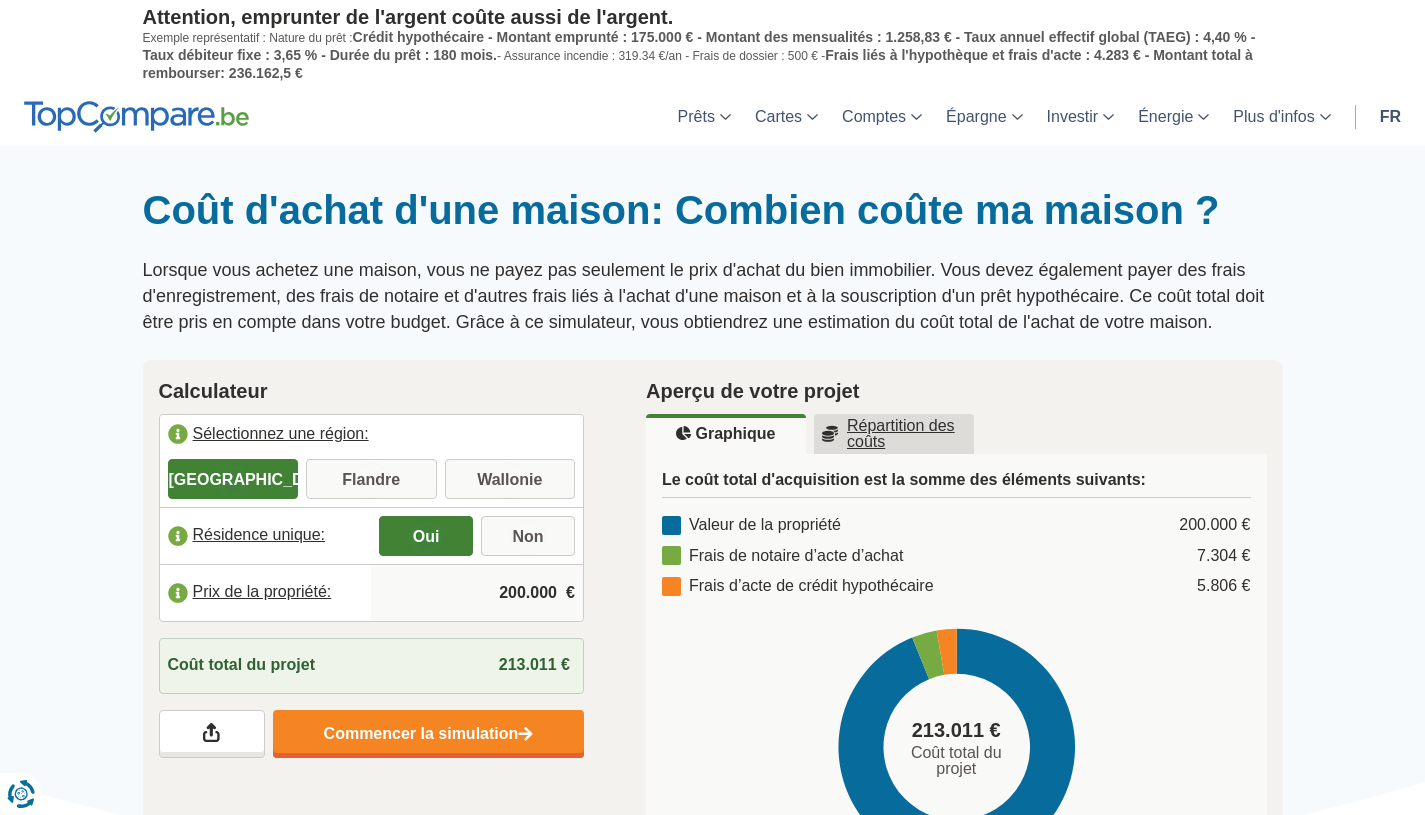 scroll, scrollTop: 0, scrollLeft: 0, axis: both 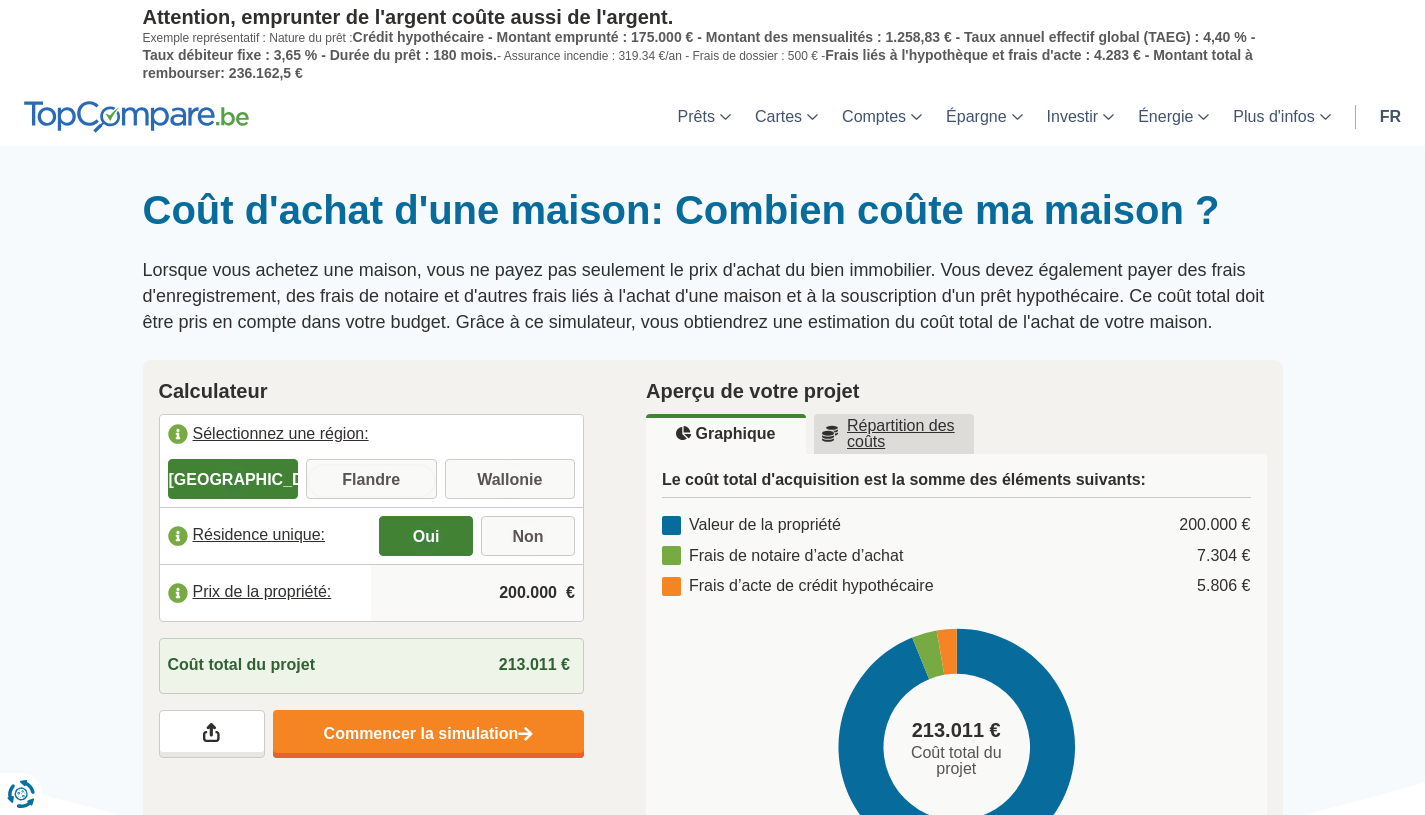 click on "Flandre" at bounding box center (371, 481) 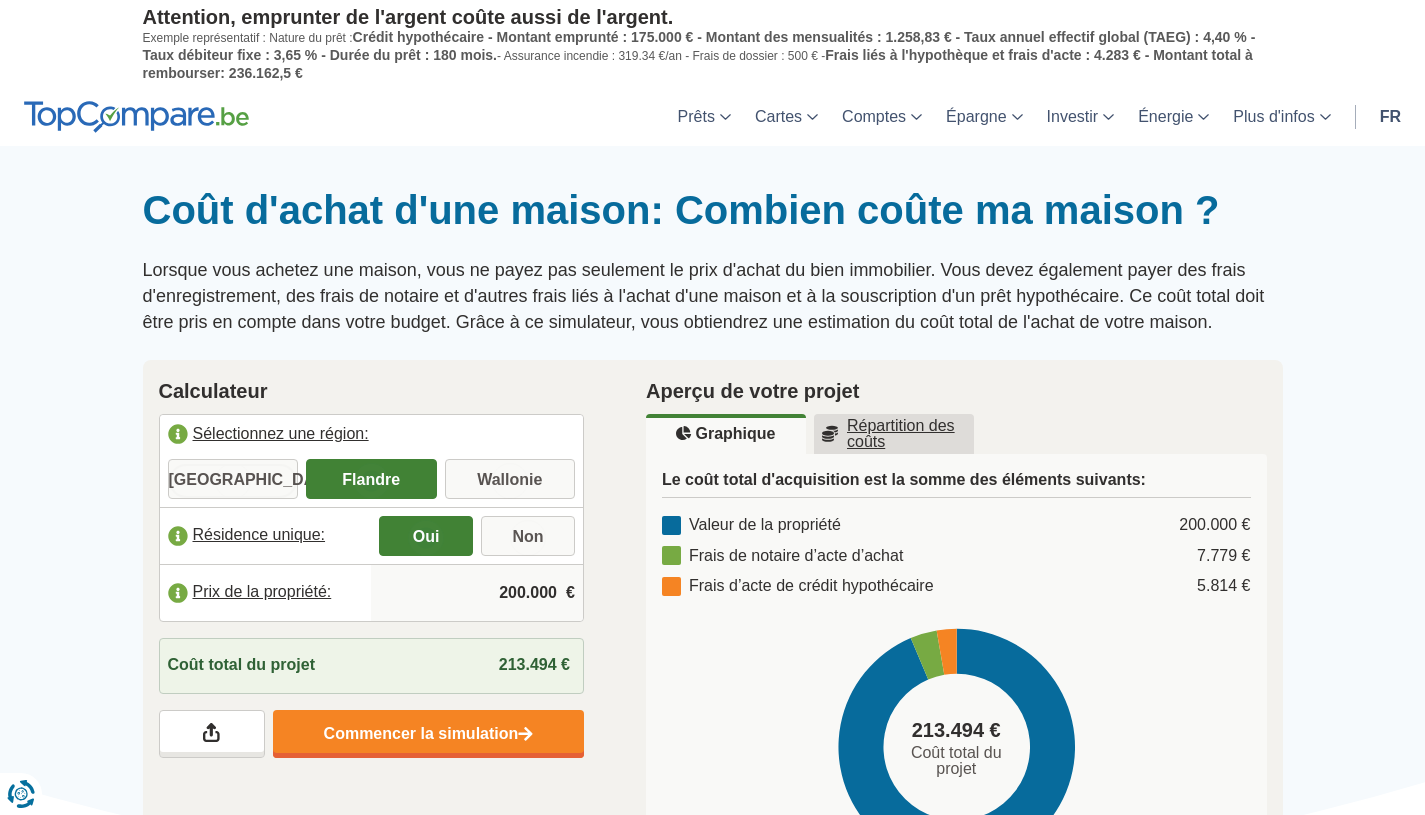 click on "Bruxelles" at bounding box center (233, 481) 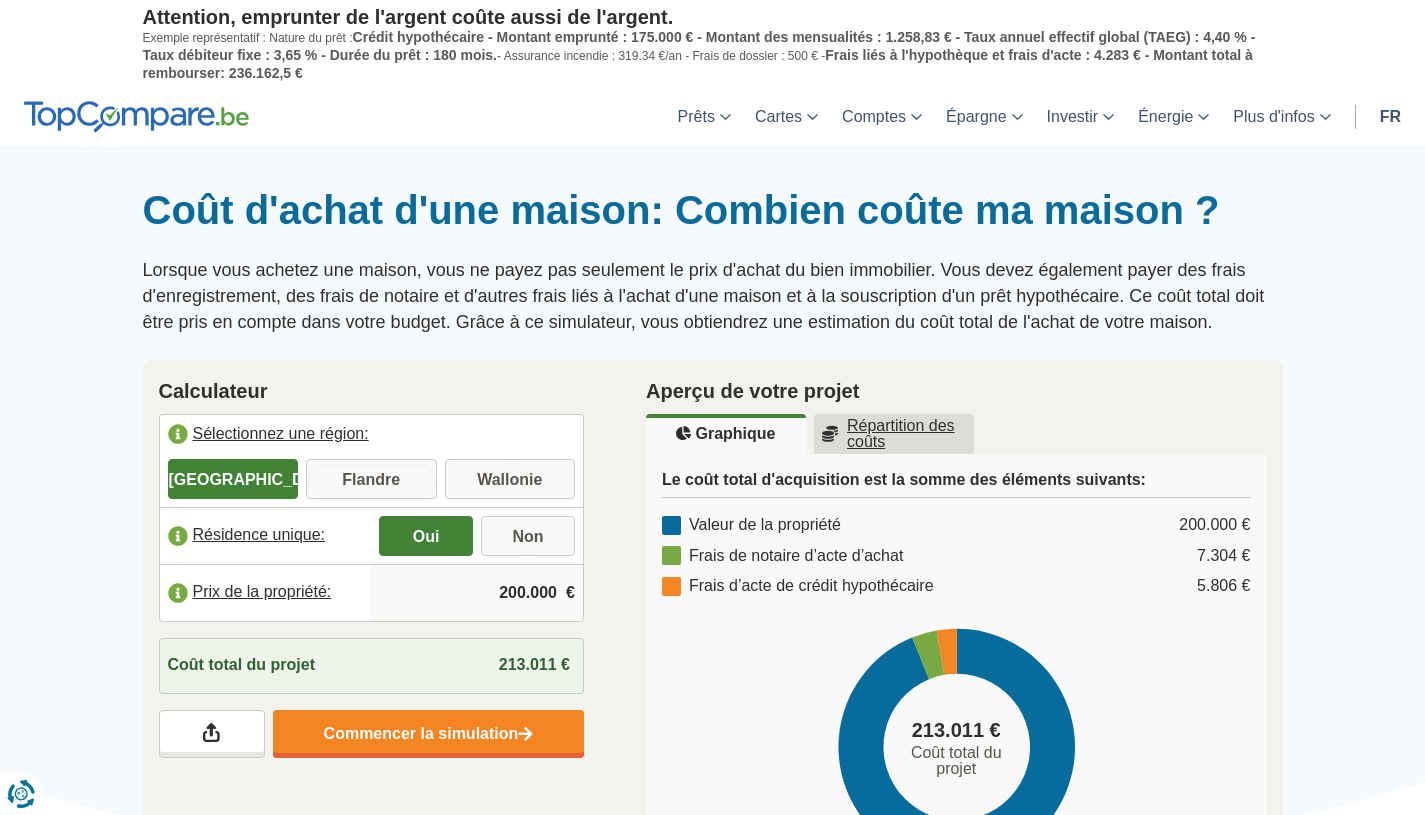 click on "Flandre" at bounding box center (371, 481) 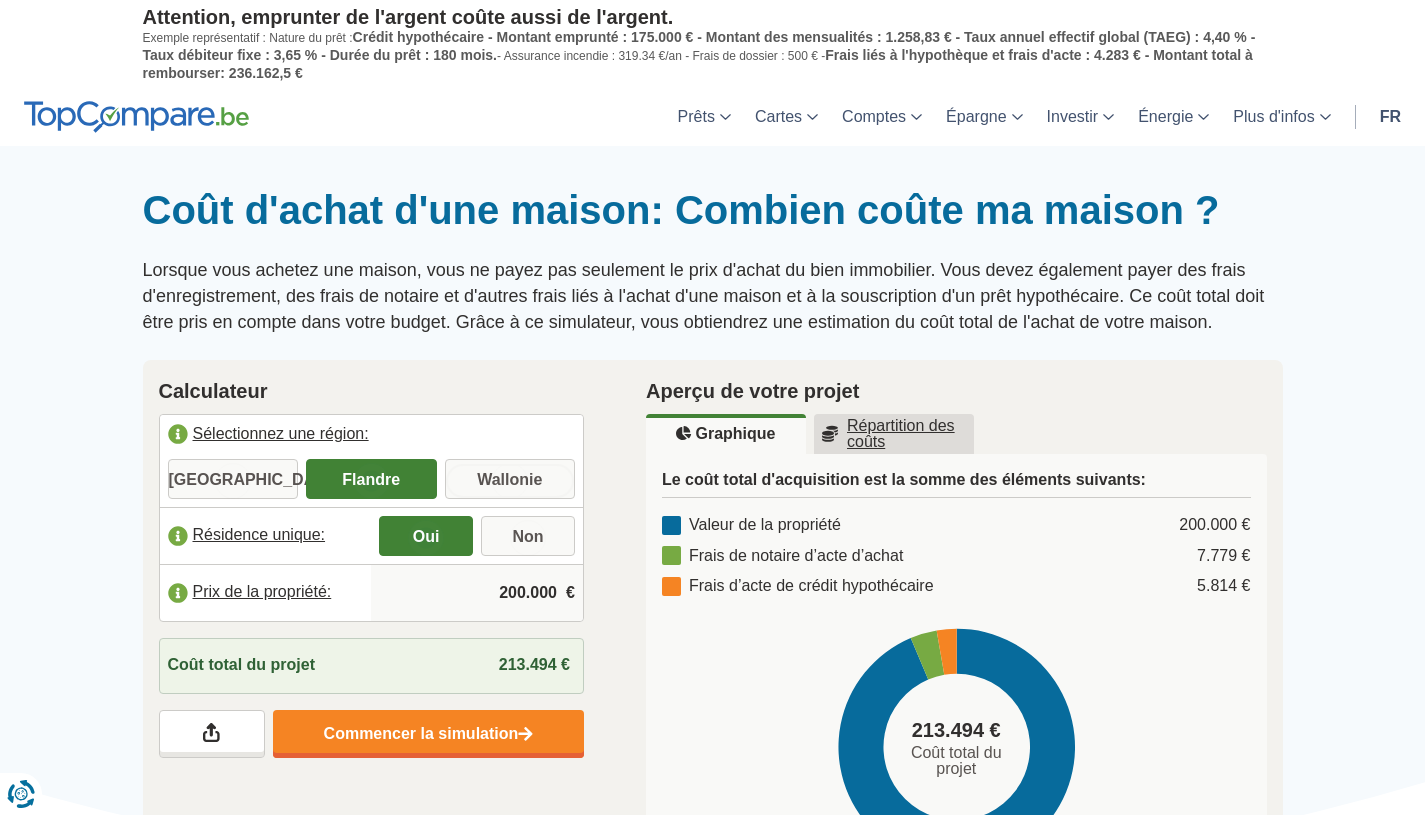 click on "Wallonie" at bounding box center (510, 481) 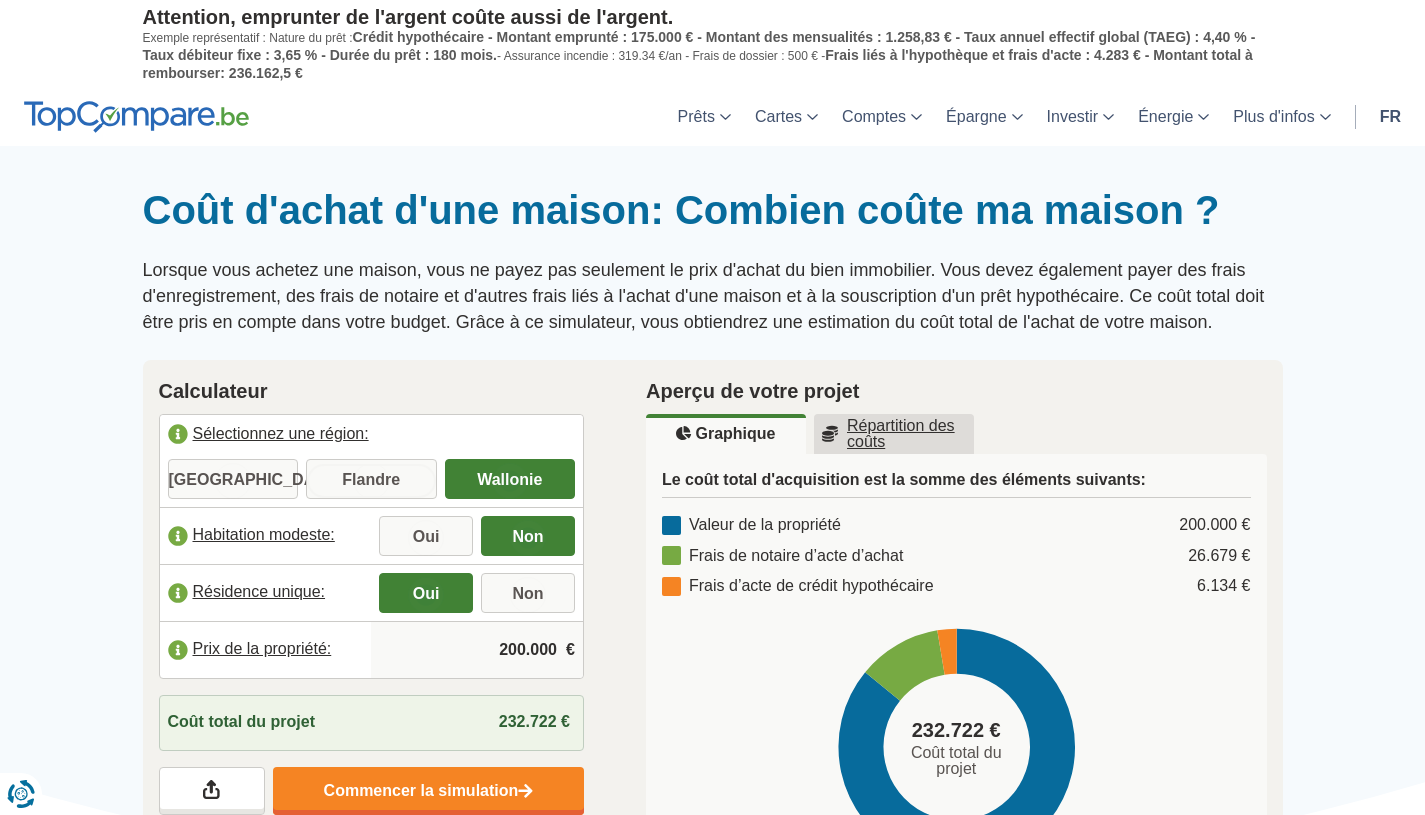 click on "Flandre" at bounding box center [371, 481] 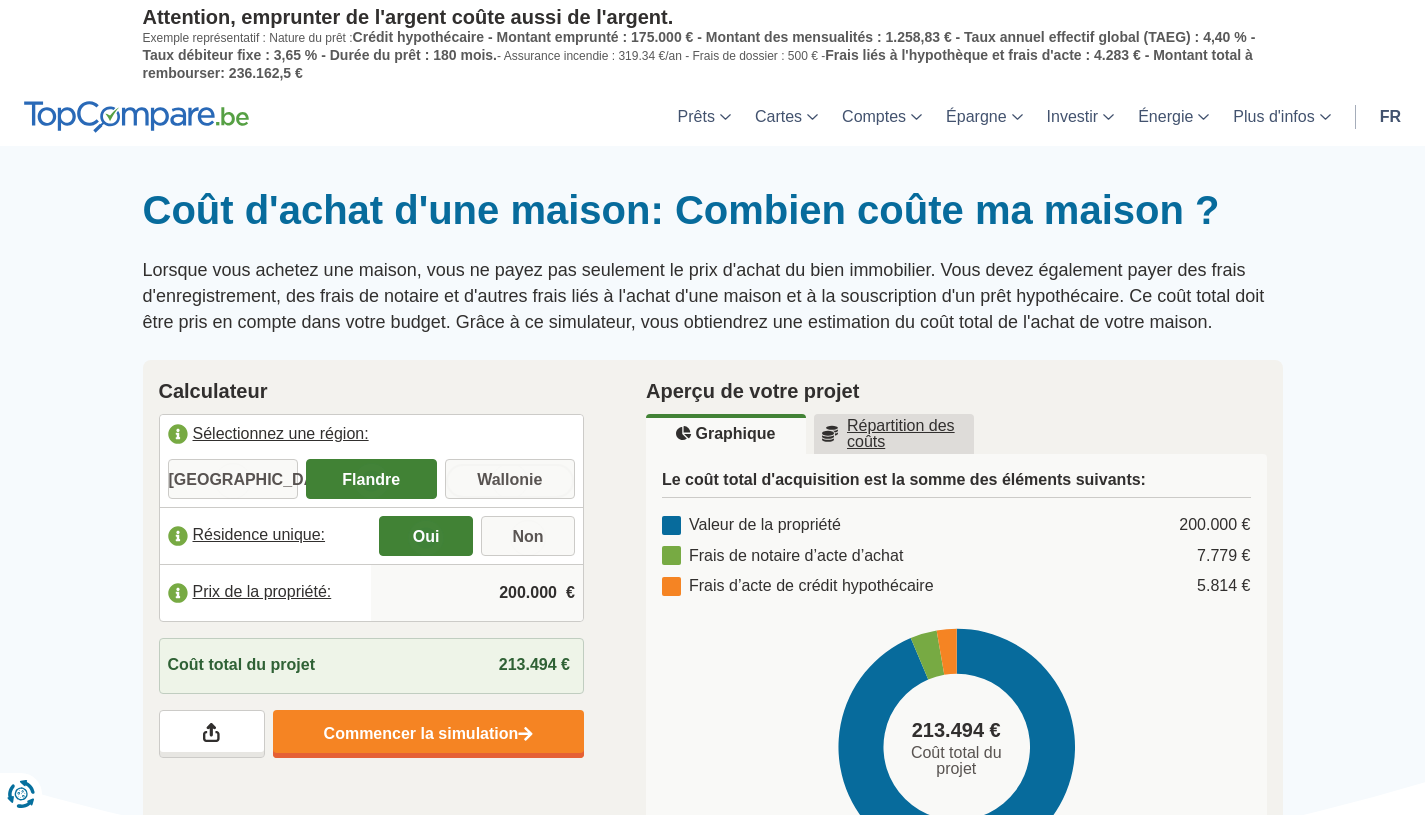 click on "Wallonie" at bounding box center (510, 481) 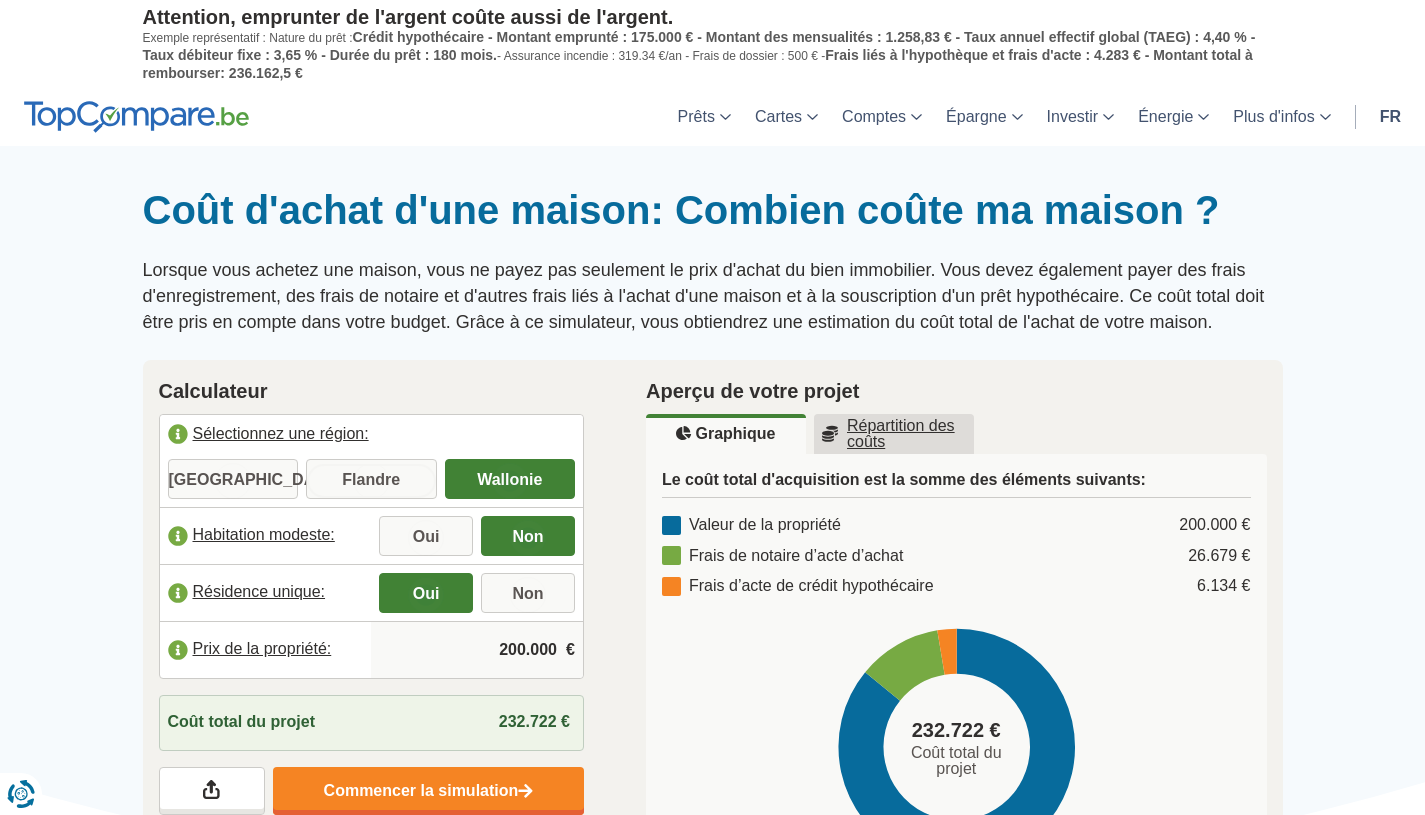 click on "Flandre" at bounding box center (371, 481) 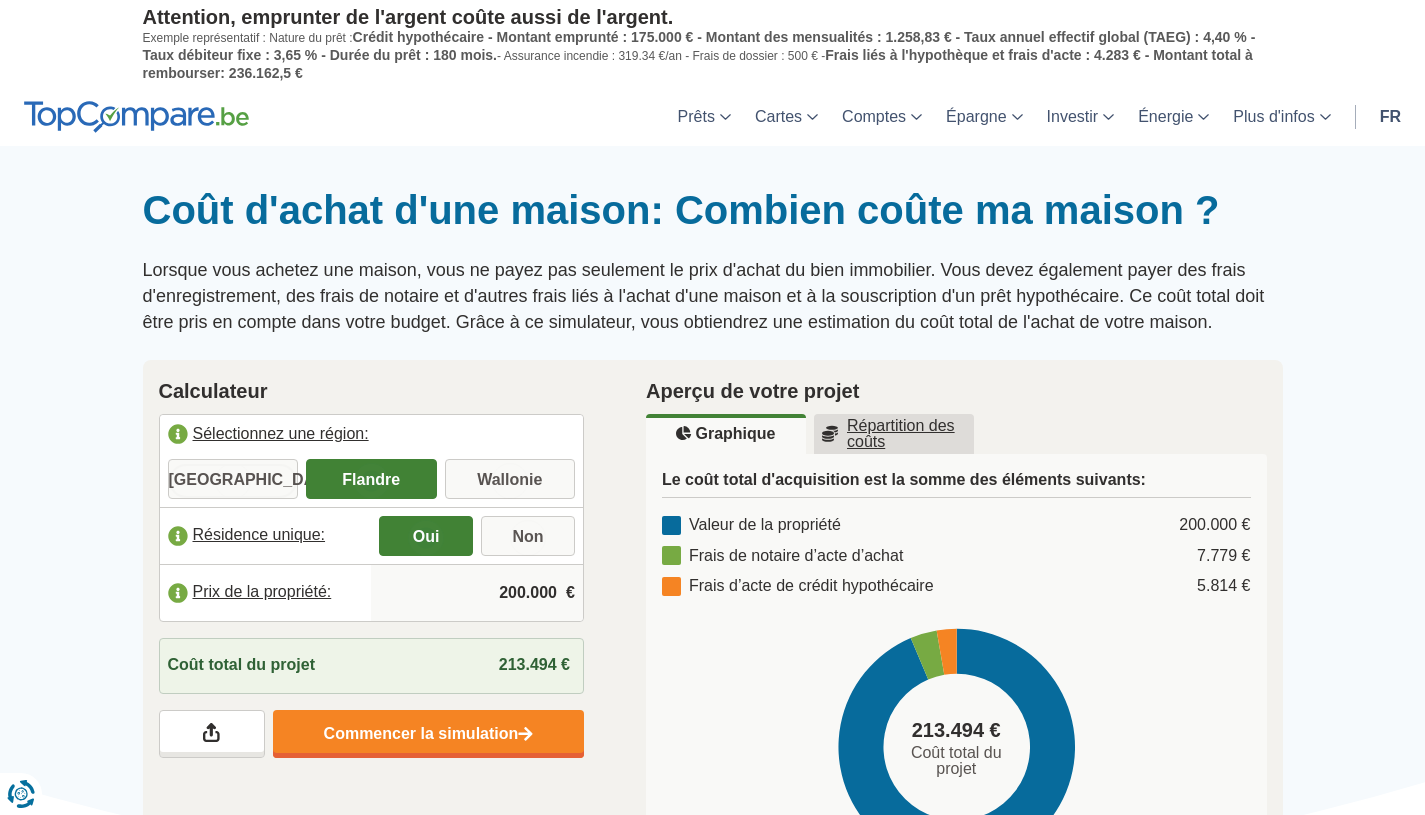 click on "[GEOGRAPHIC_DATA]" at bounding box center [233, 481] 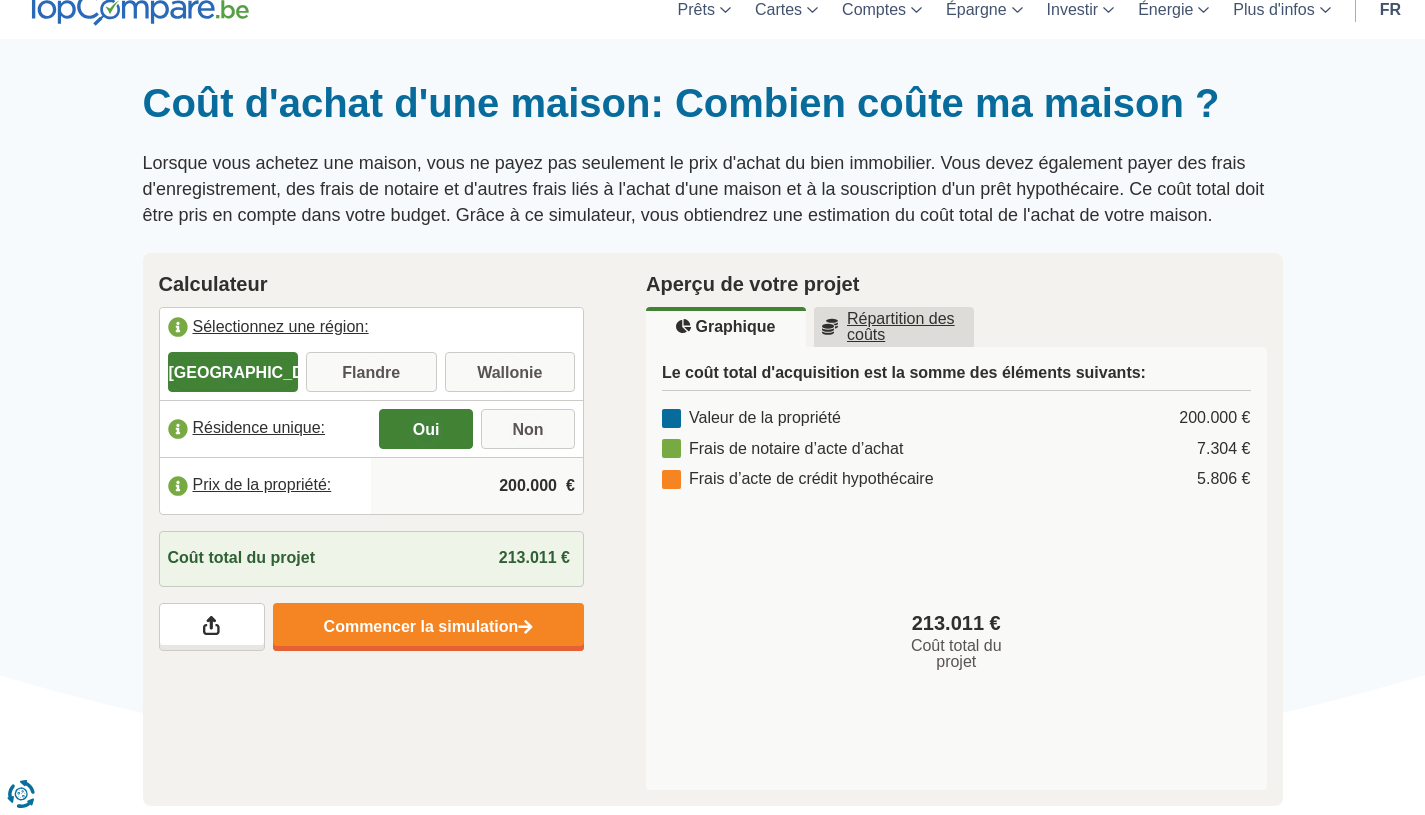 scroll, scrollTop: 192, scrollLeft: 0, axis: vertical 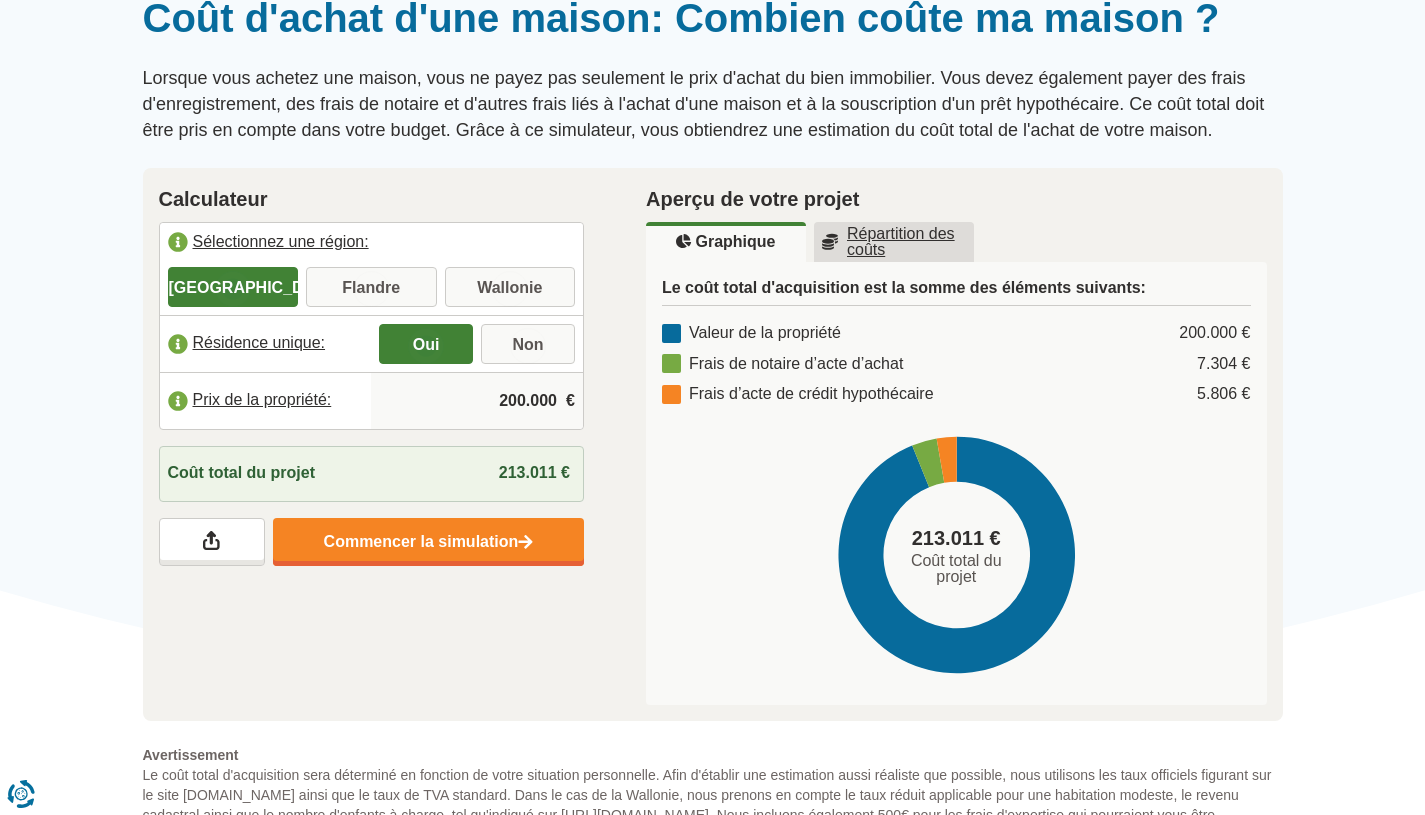 click on "Répartition des coûts" at bounding box center [894, 242] 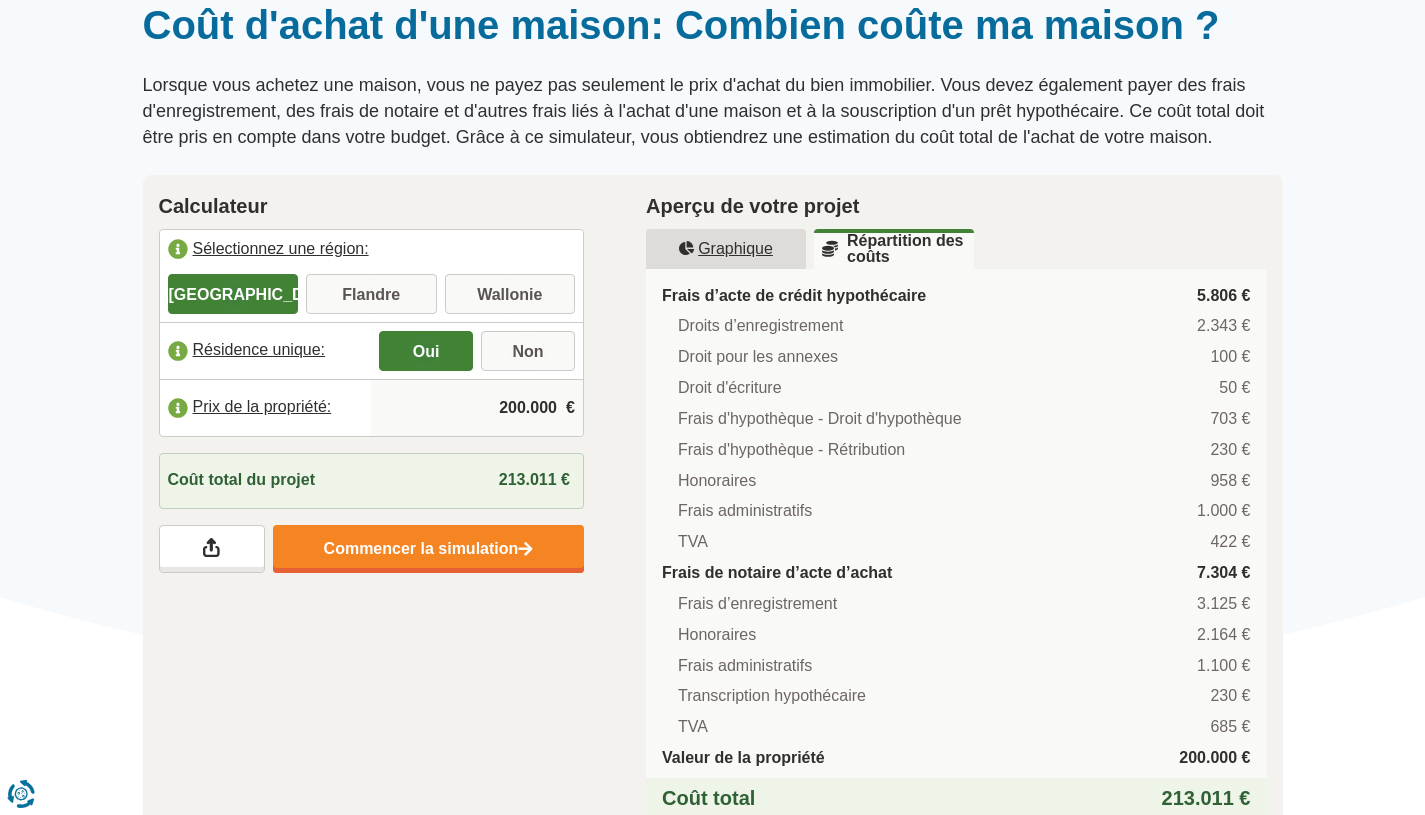 scroll, scrollTop: 344, scrollLeft: 0, axis: vertical 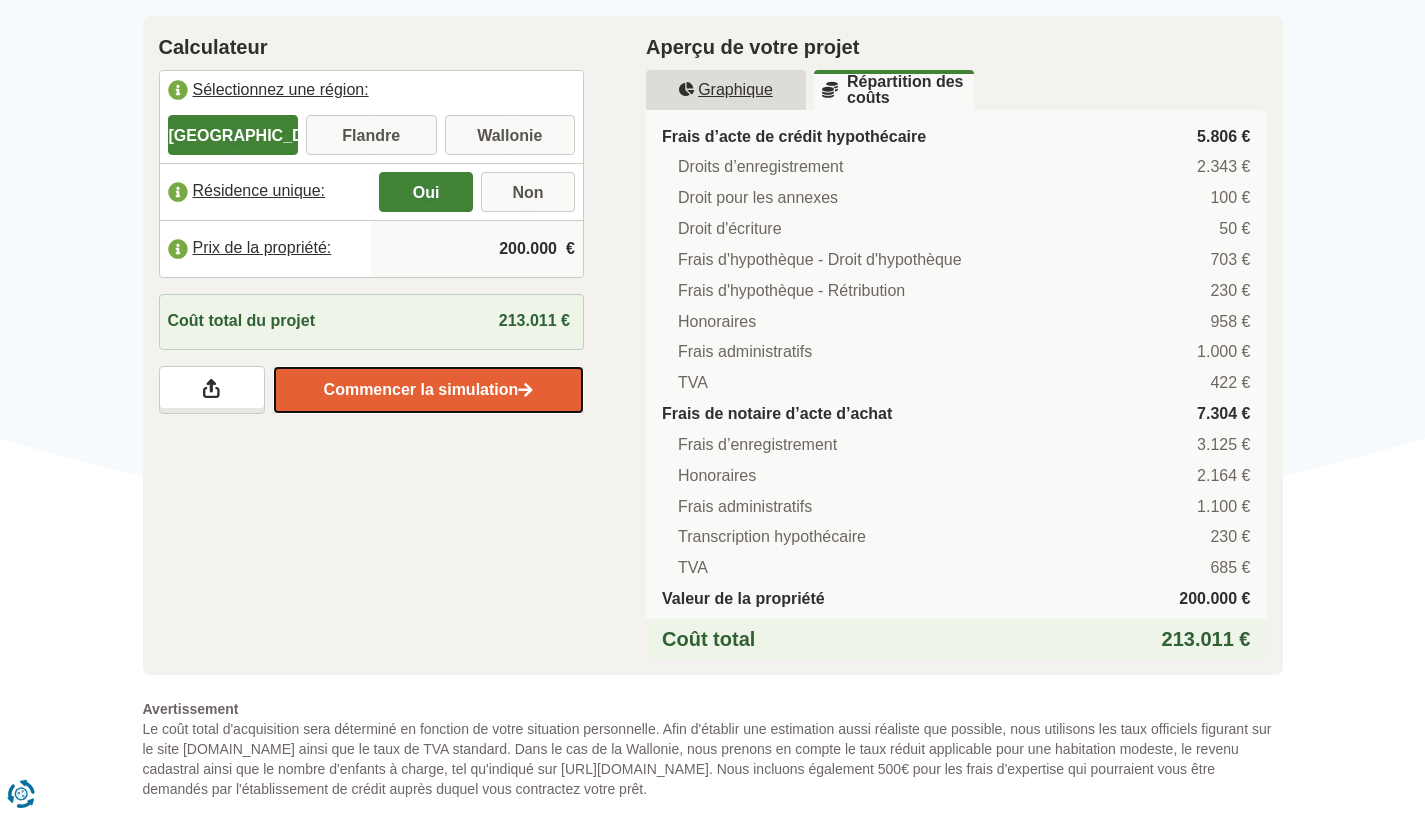 click on "Commencer la simulation" at bounding box center (428, 390) 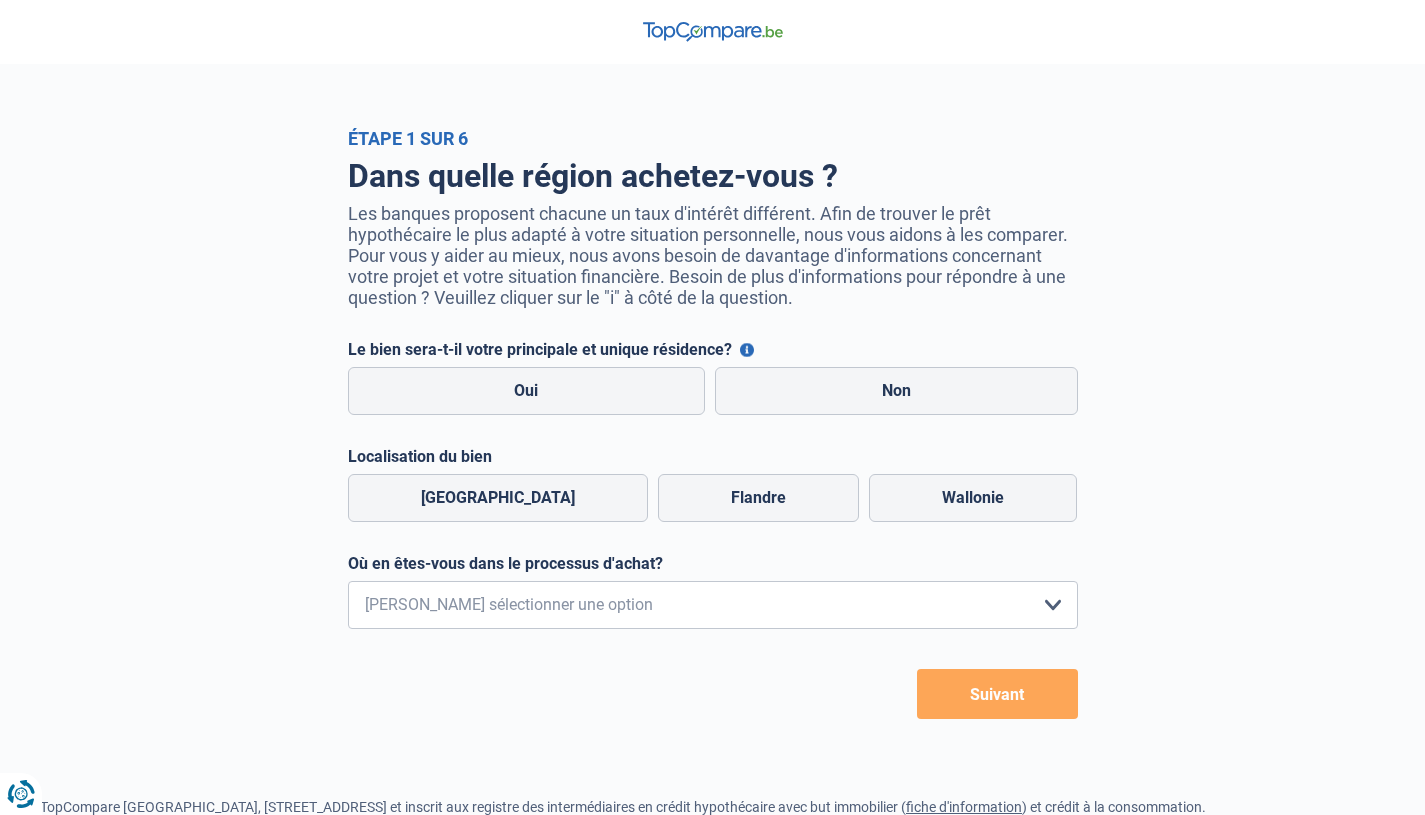 scroll, scrollTop: 0, scrollLeft: 0, axis: both 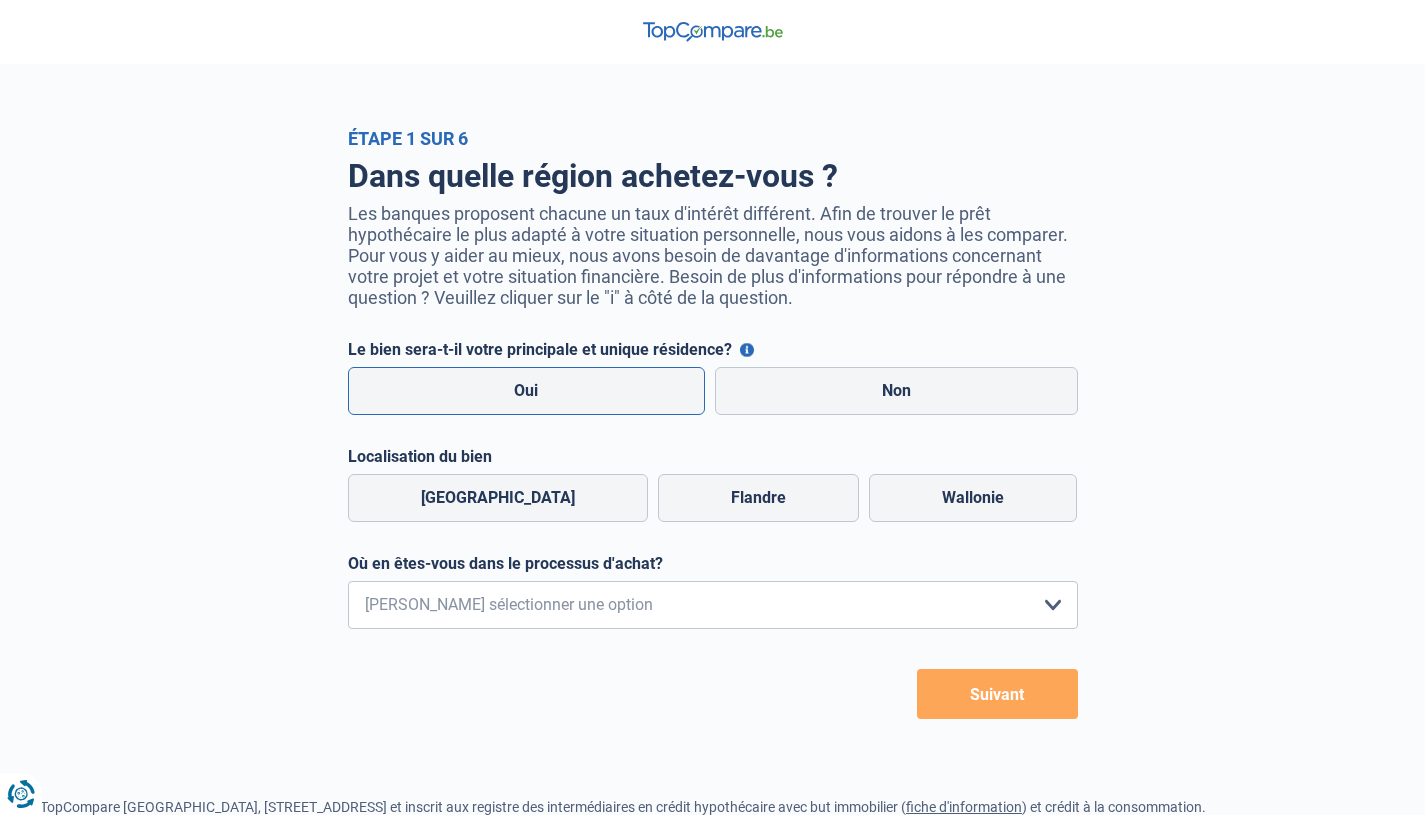 click on "Oui" at bounding box center [527, 391] 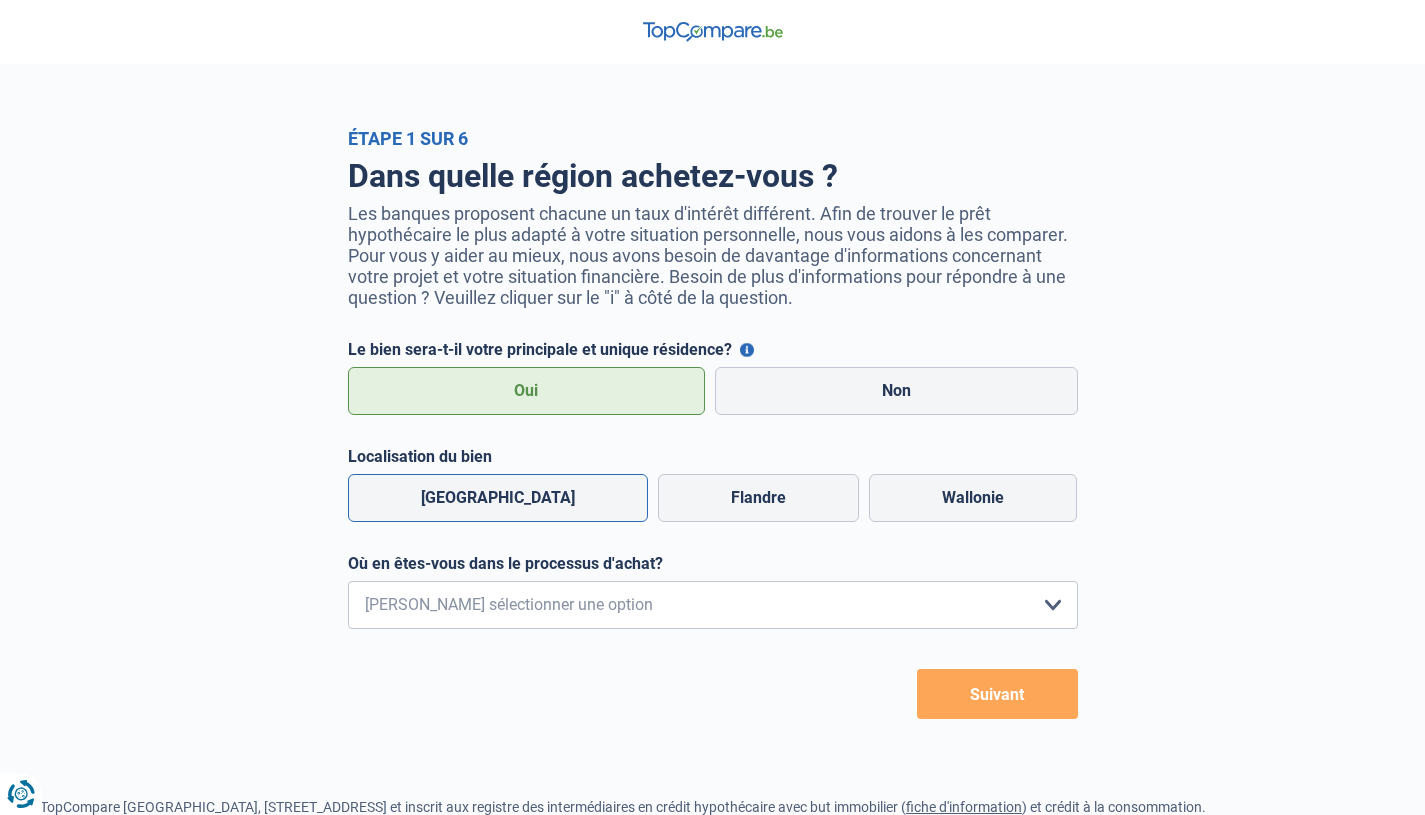 click on "[GEOGRAPHIC_DATA]" at bounding box center [498, 498] 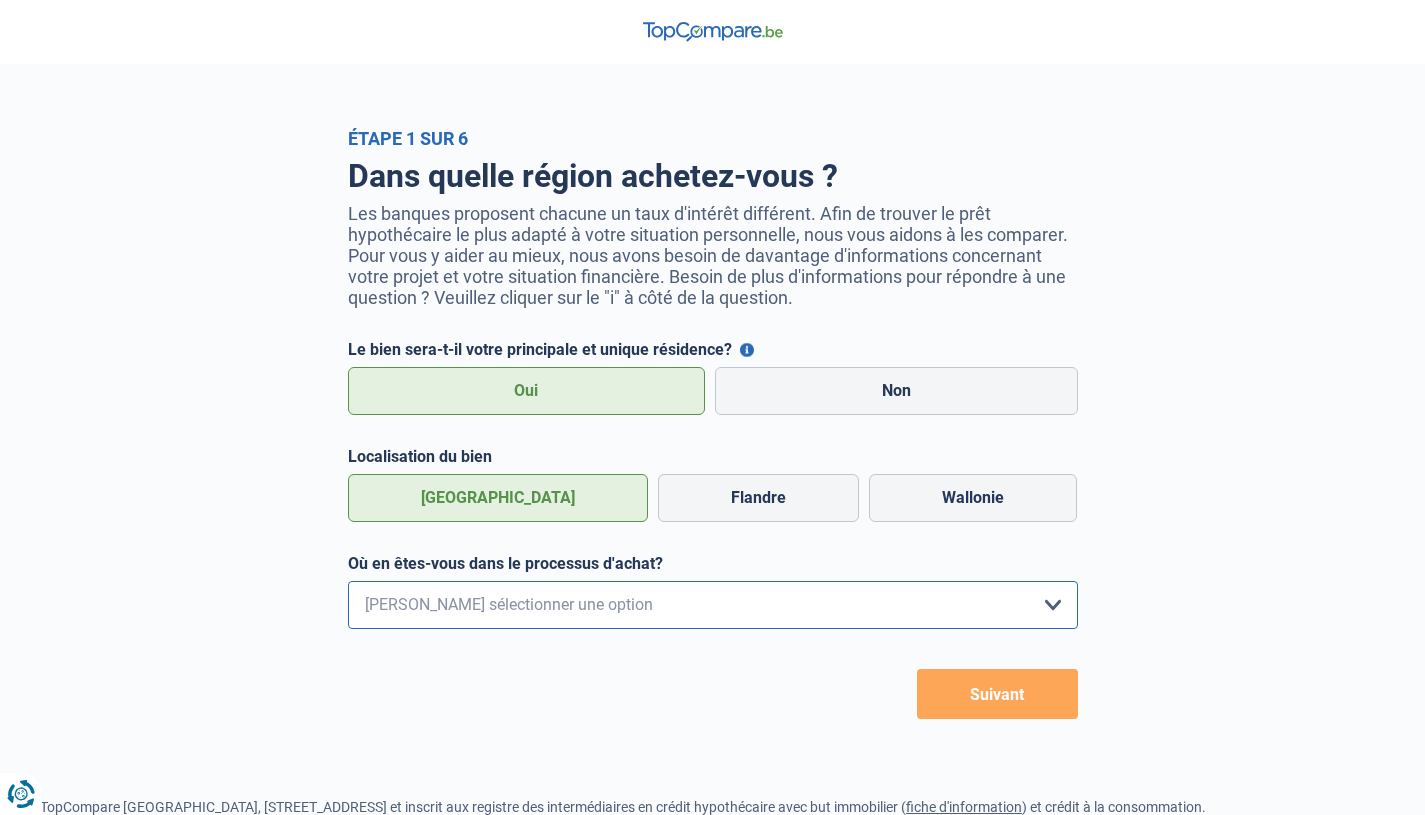click on "Je me renseigne juste car je n'ai pas de projet d'achat concret actuellement Je visite activement mais je n'ai pas encore trouvé de bien J'ai trouvé une habitation et vais faire une offre dans les prochains jours J'ai trouvé un bien et mon offre a été acceptée
Veuillez sélectionner une option" at bounding box center (713, 605) 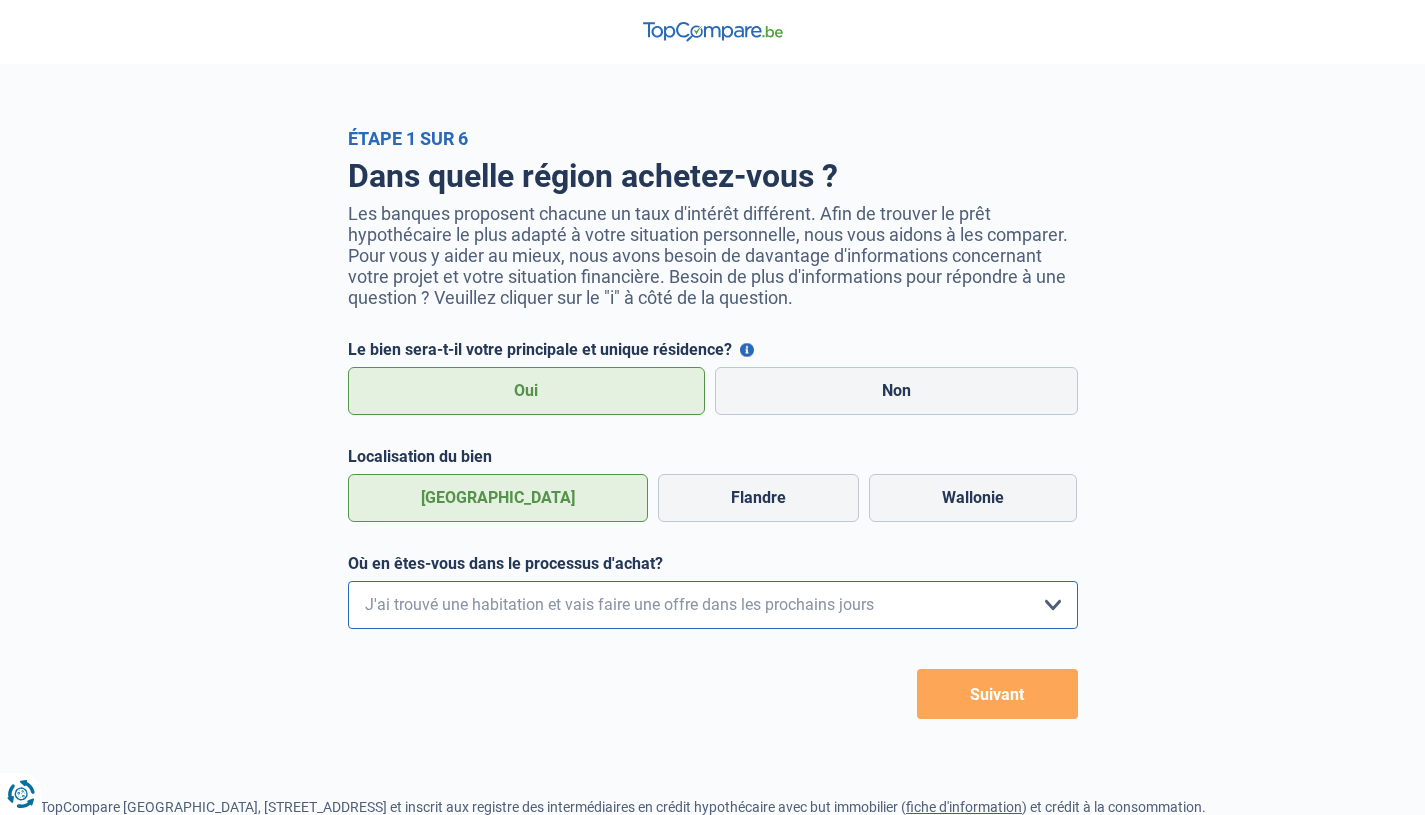 click on "J'ai trouvé une habitation et vais faire une offre dans les prochains jours" at bounding box center (0, 0) 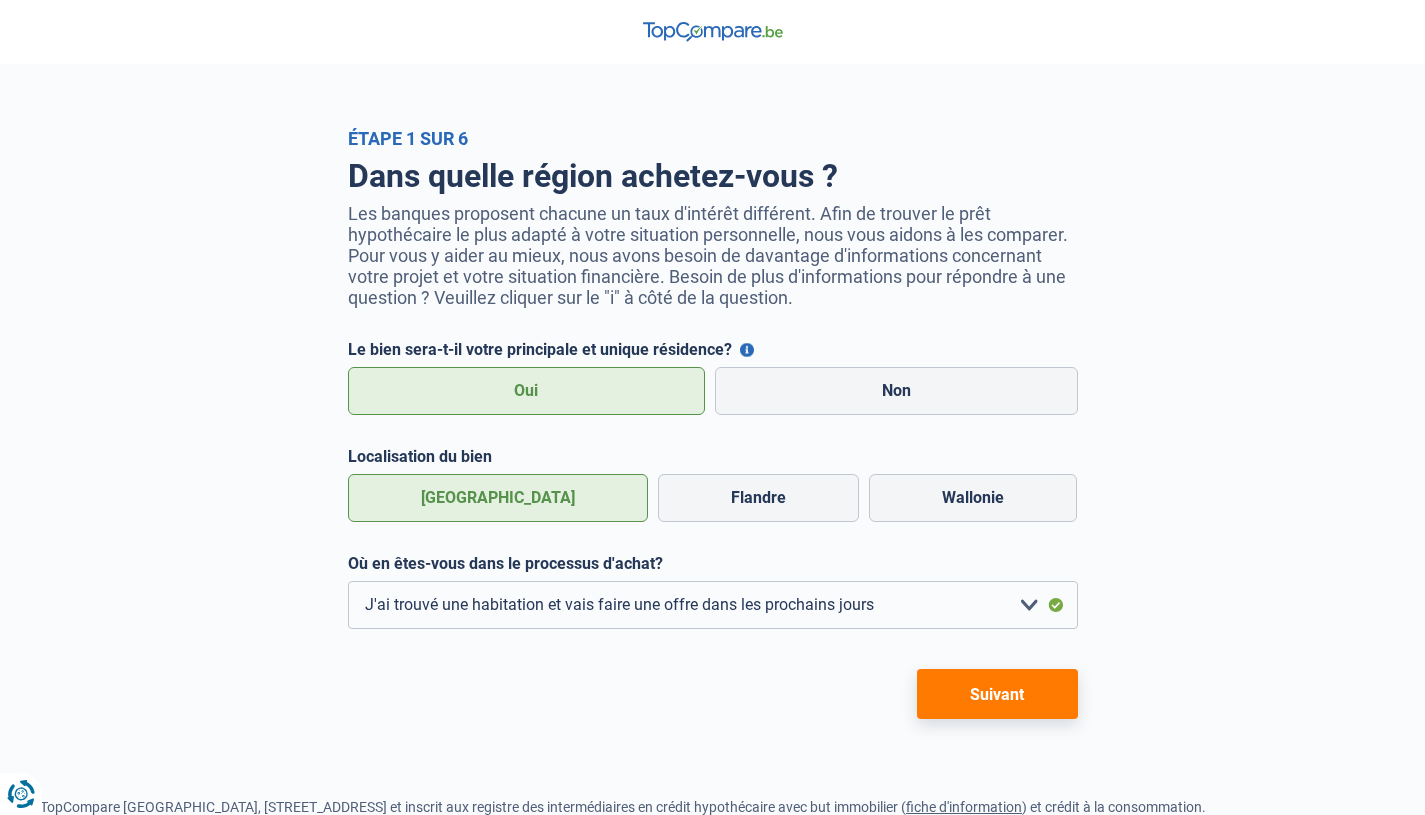 click on "Suivant" at bounding box center [997, 694] 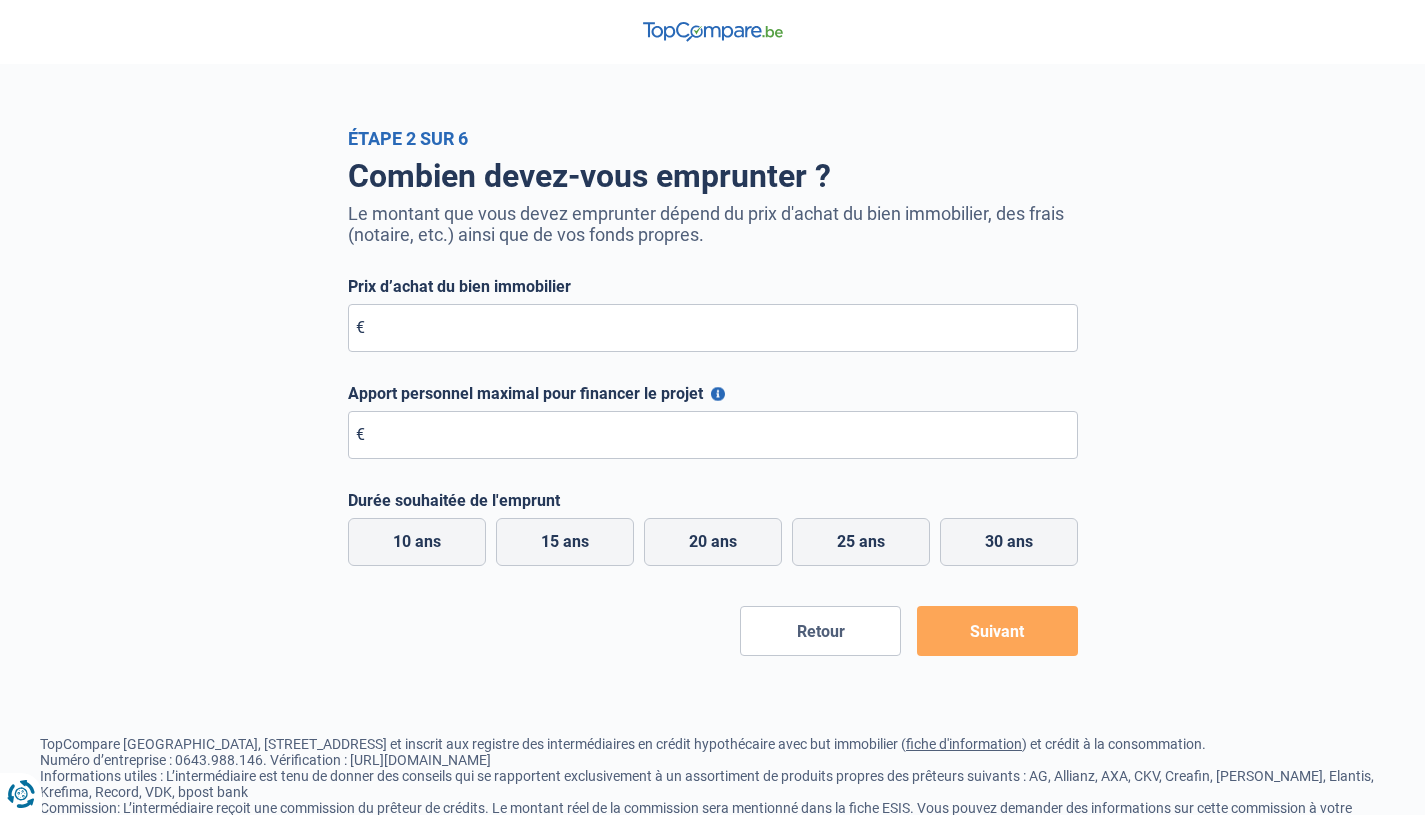 click on "Prix d’achat du bien immobilier     €     Tous les champs sont obligatoires. Veuillez fournir une réponse plus longue" at bounding box center (713, 314) 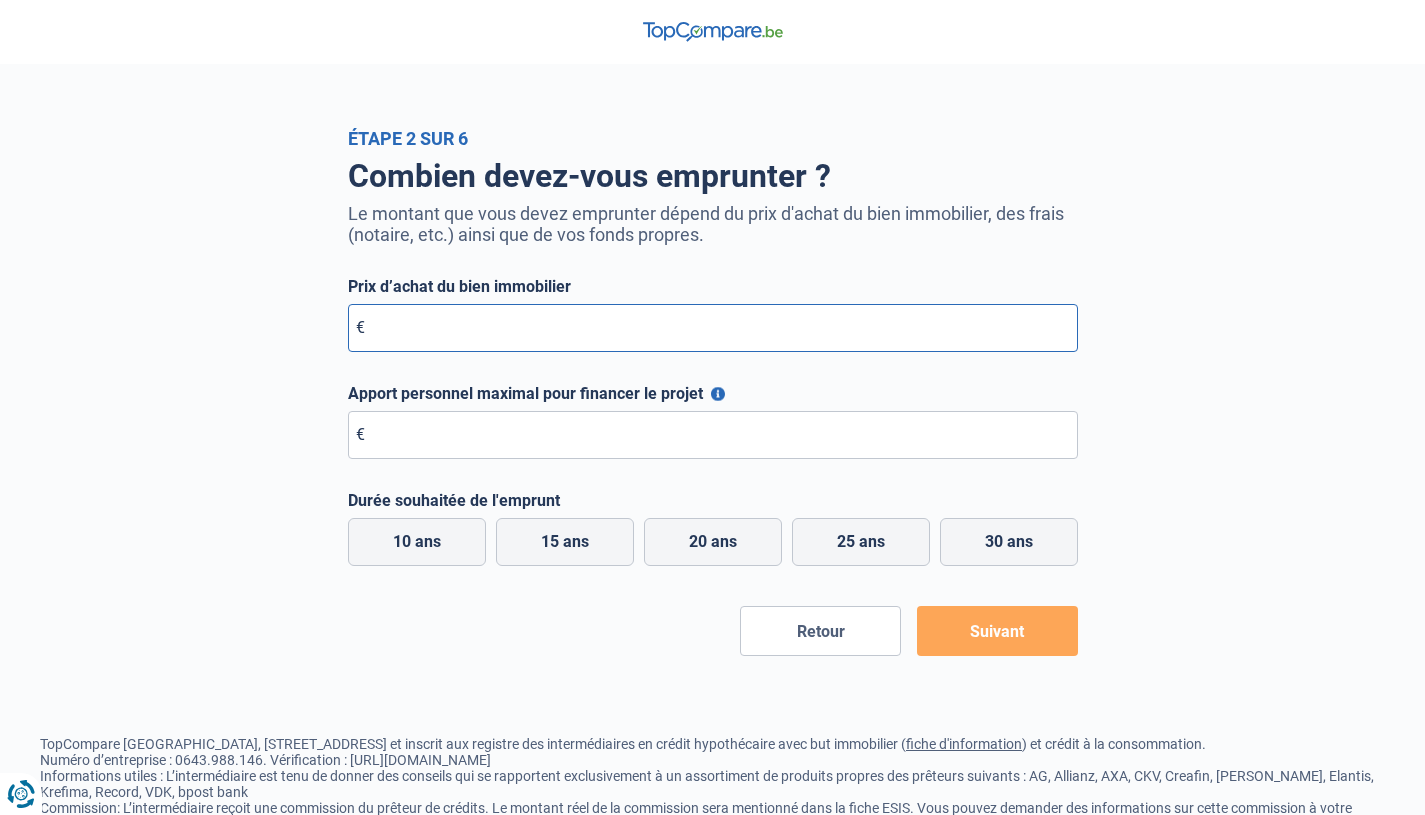 click on "Prix d’achat du bien immobilier" at bounding box center (713, 328) 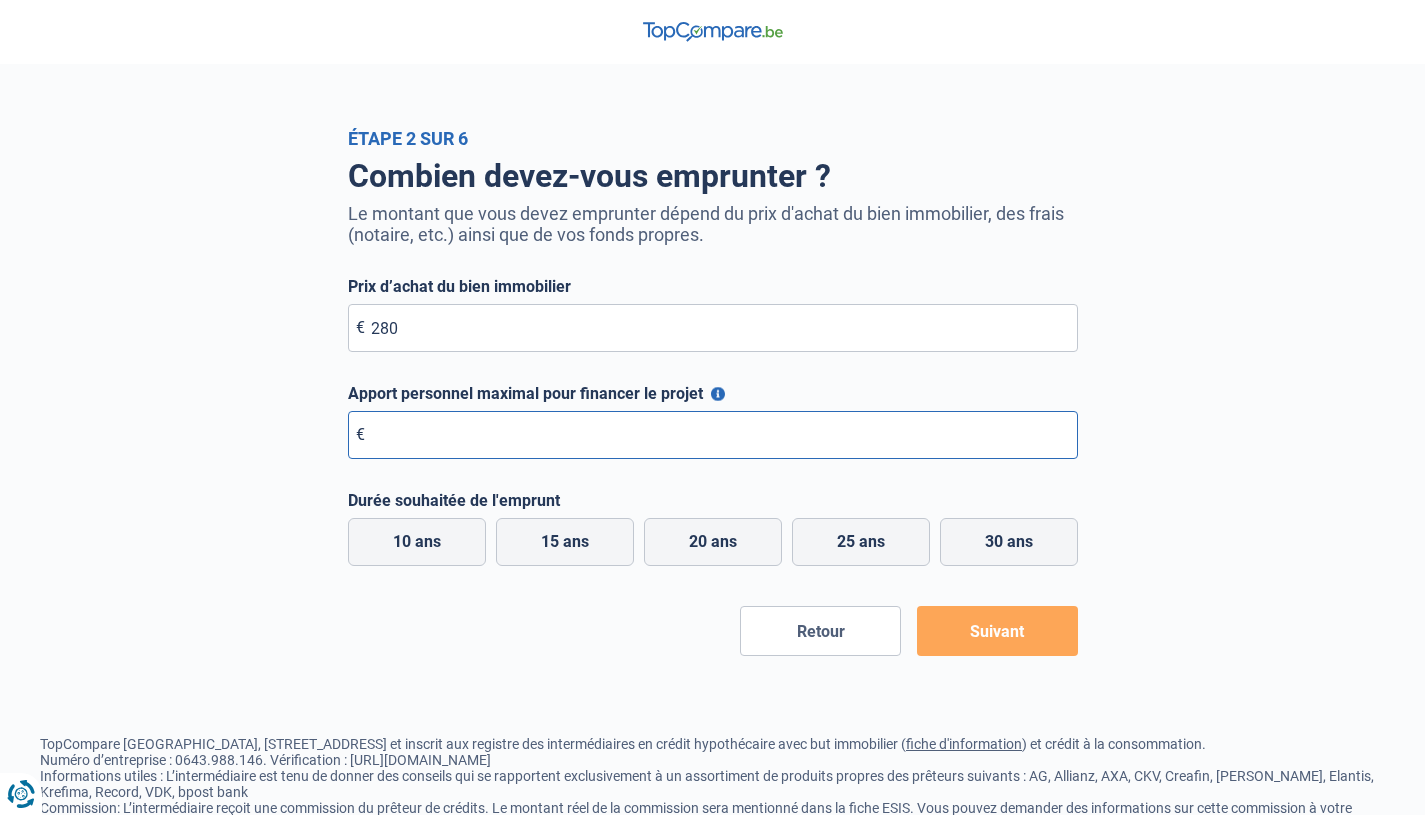 click on "Apport personnel maximal pour financer le projet" at bounding box center (713, 435) 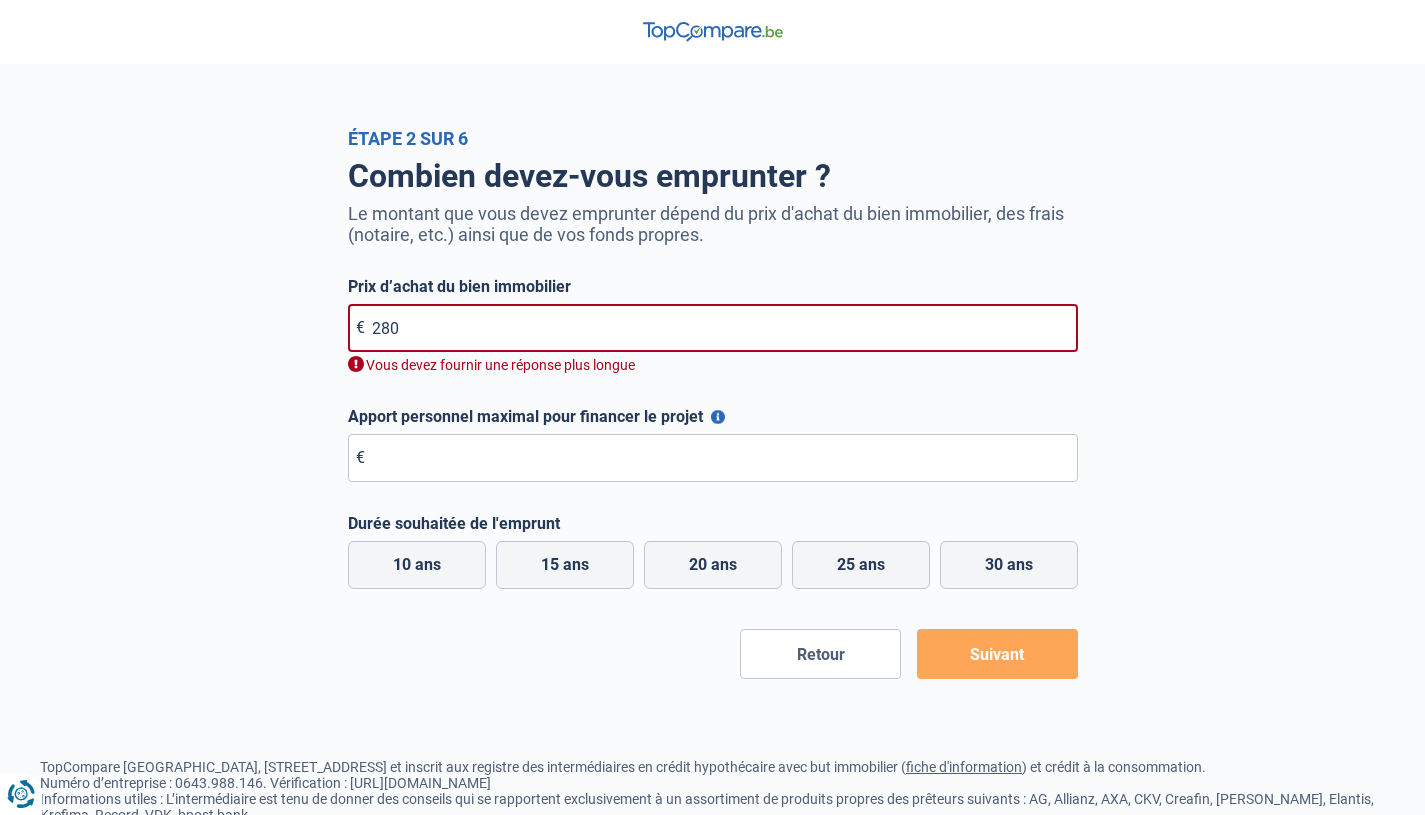 click on "280" at bounding box center [713, 328] 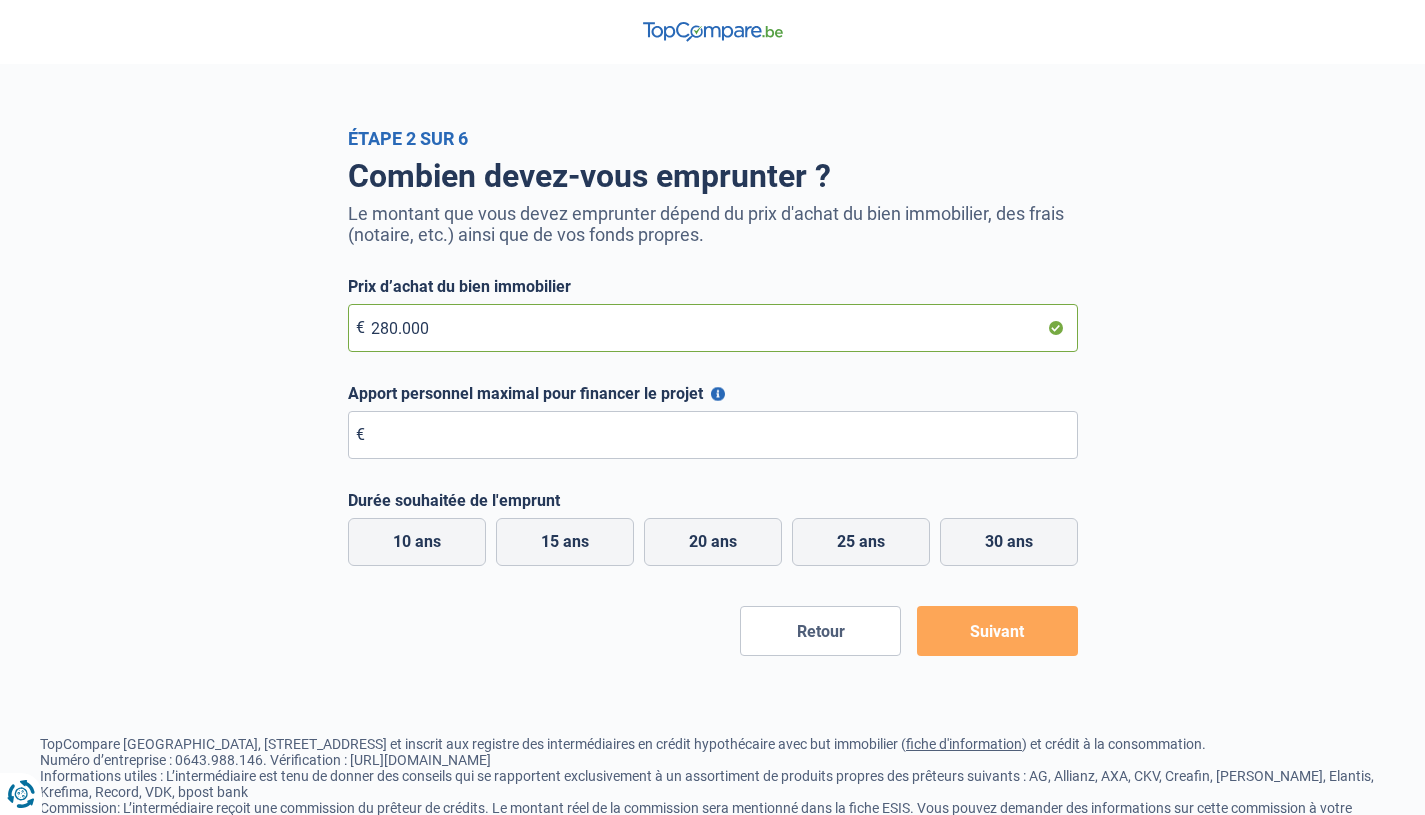 type on "280.000" 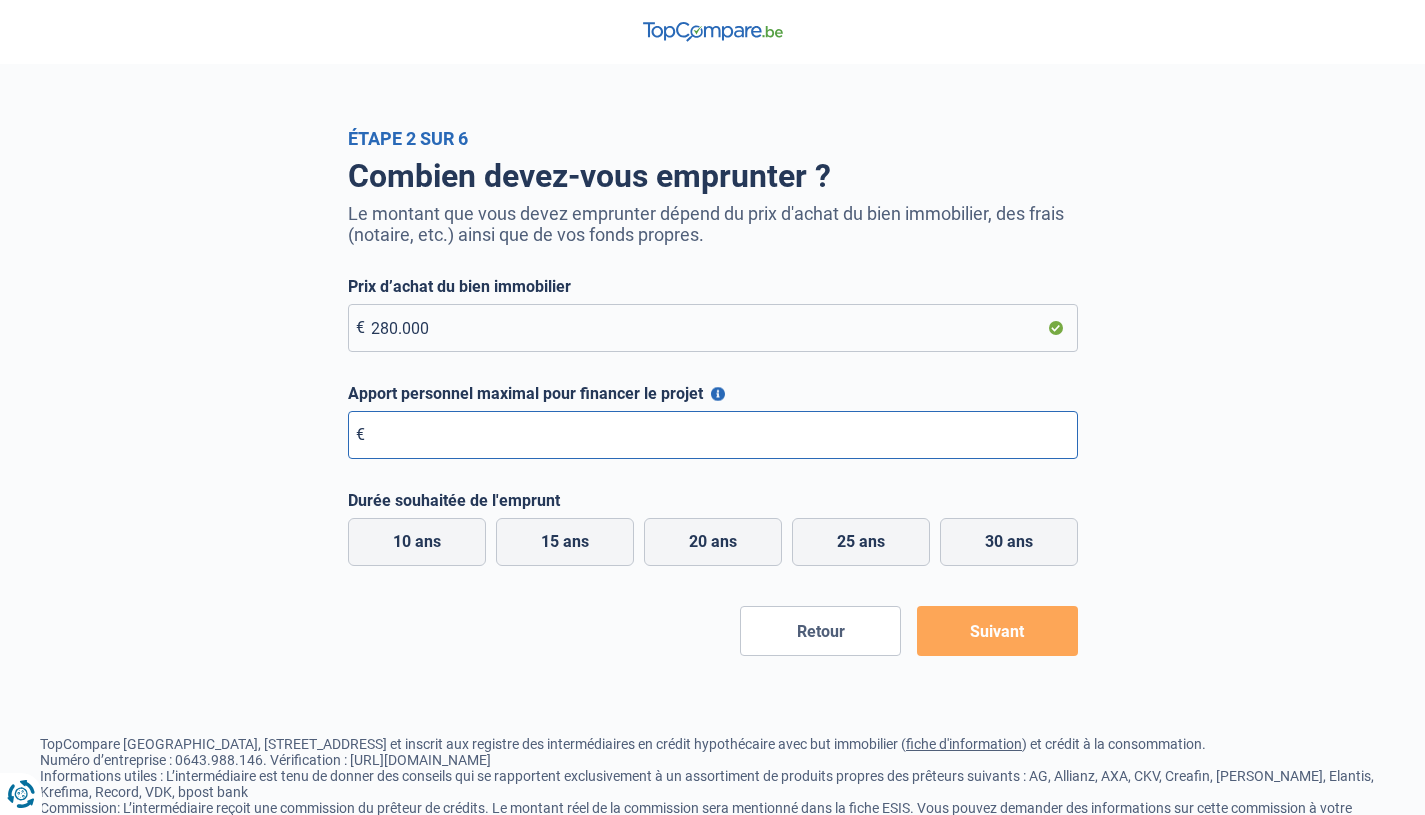 click on "Apport personnel maximal pour financer le projet" at bounding box center [713, 435] 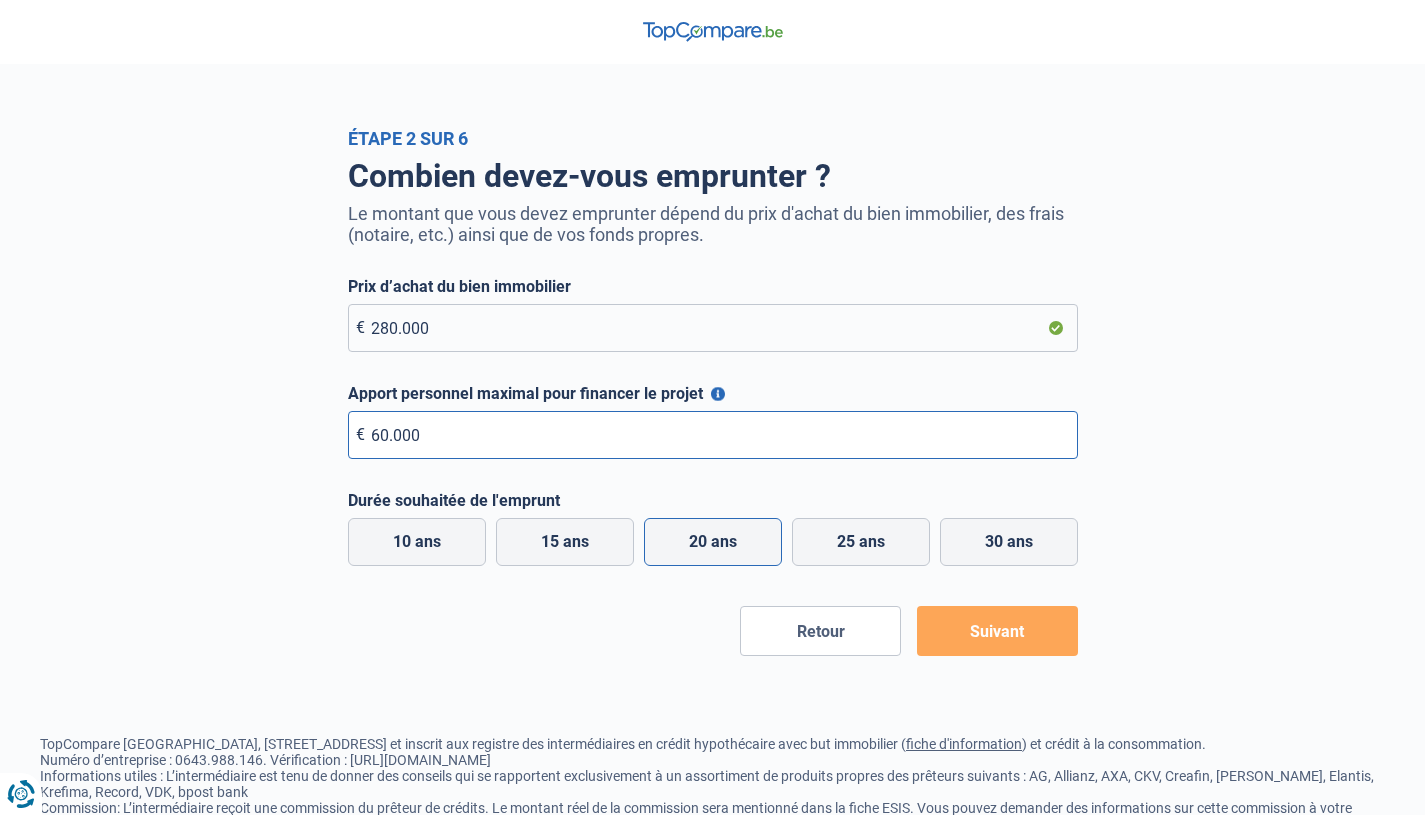 type on "60.000" 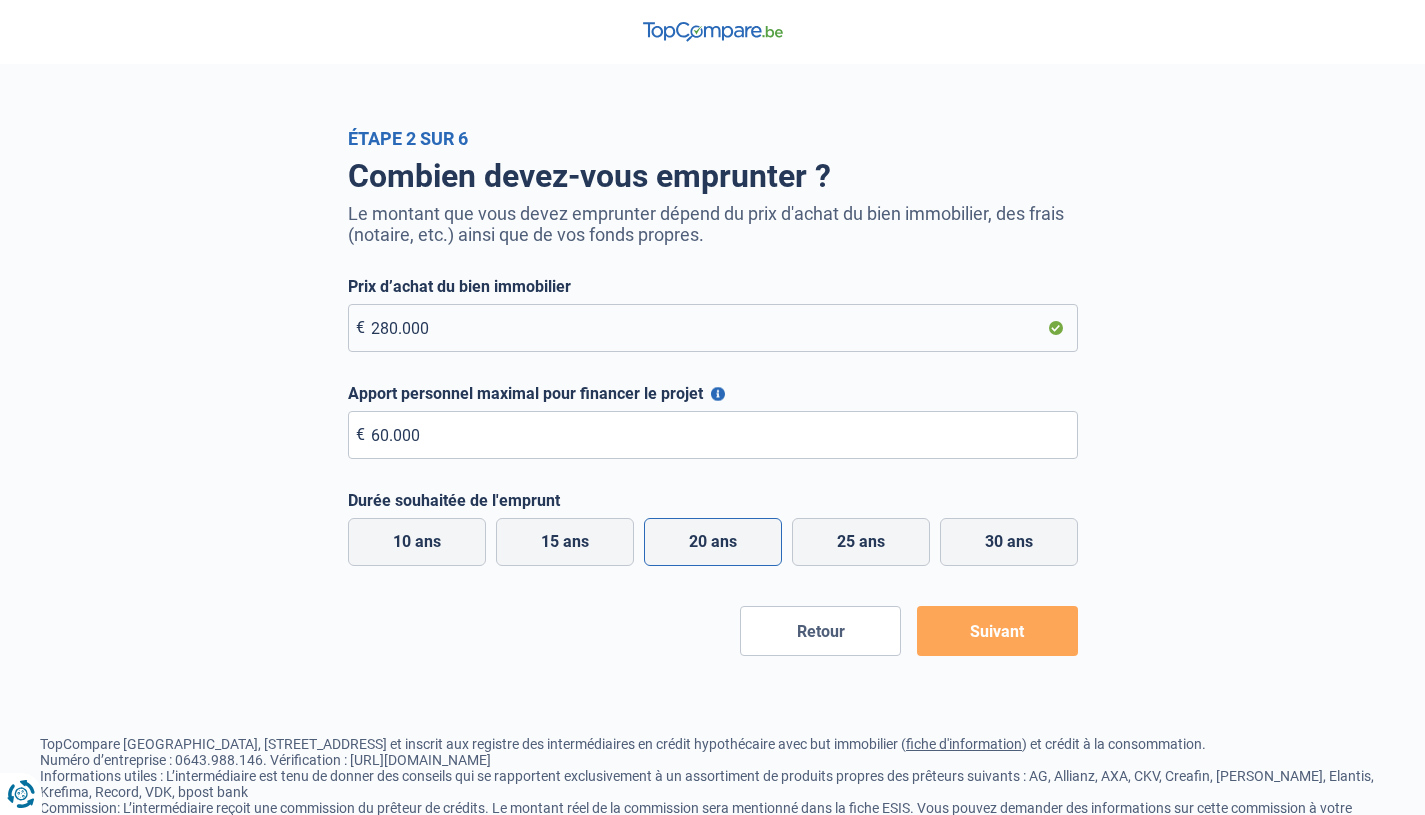 click on "20 ans" at bounding box center [713, 542] 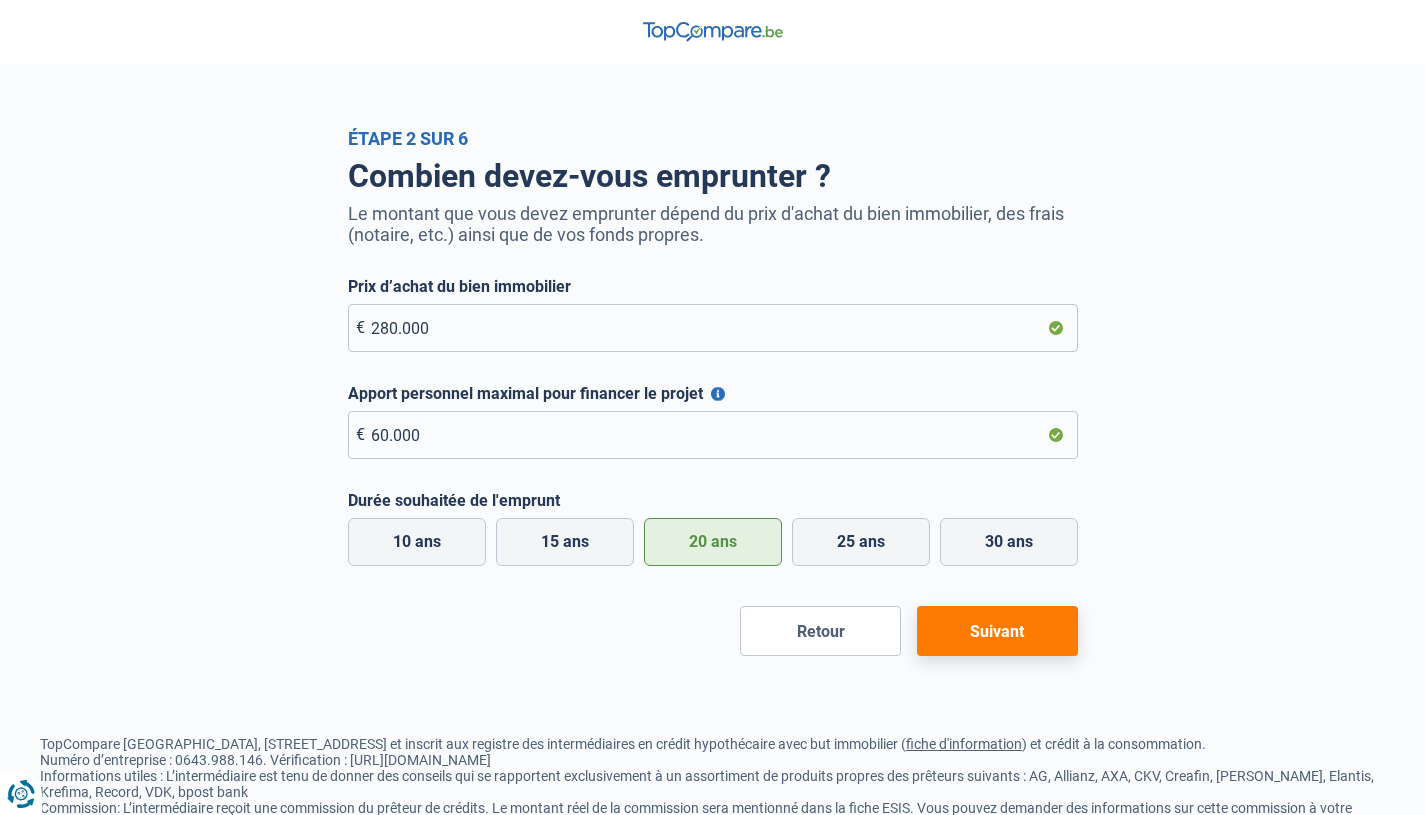 click on "Suivant" at bounding box center (997, 631) 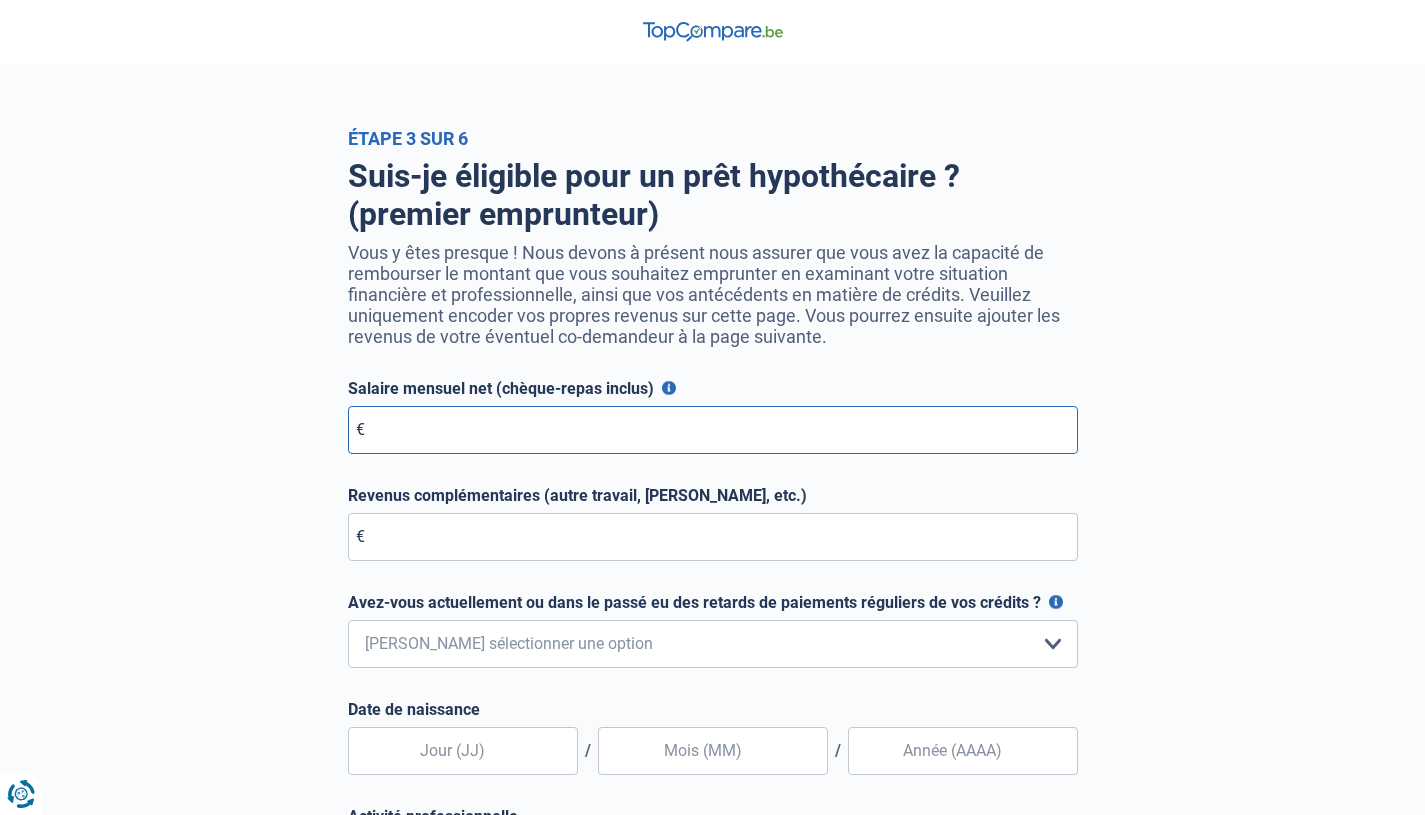 click on "Salaire mensuel net (chèque-repas inclus)" at bounding box center (713, 430) 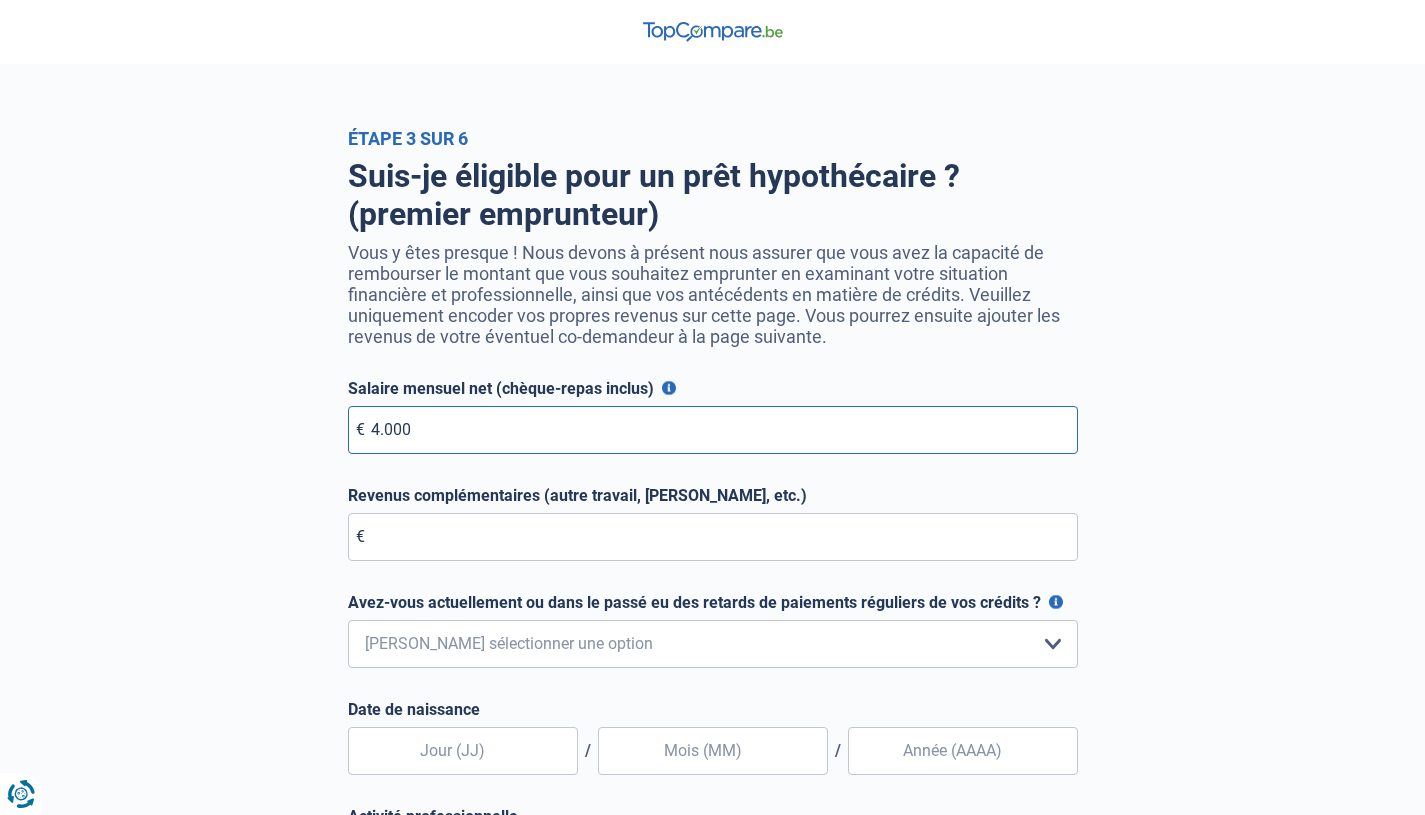 type on "4.000" 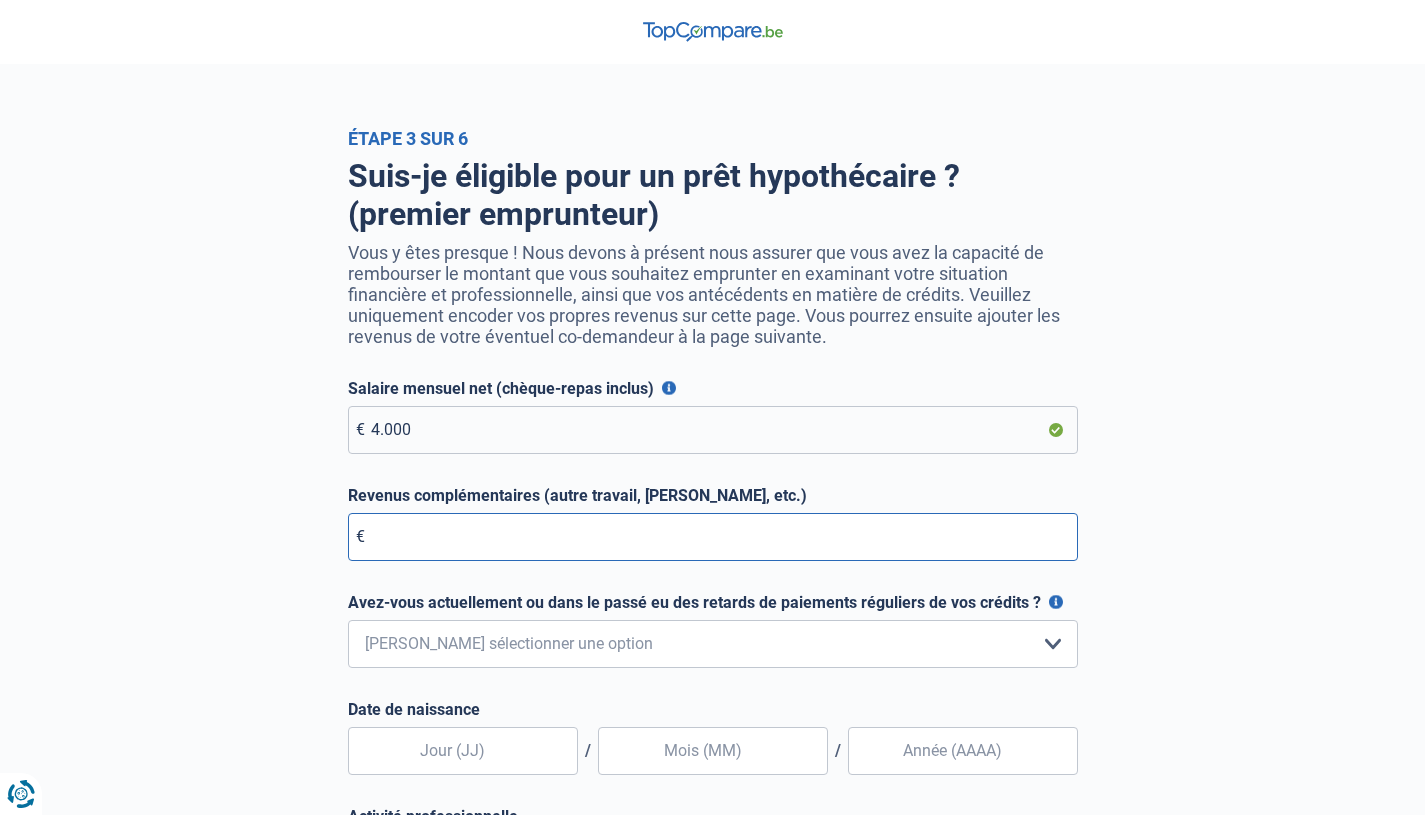 click on "Revenus complémentaires (autre travail, loyer, etc.)" at bounding box center [713, 537] 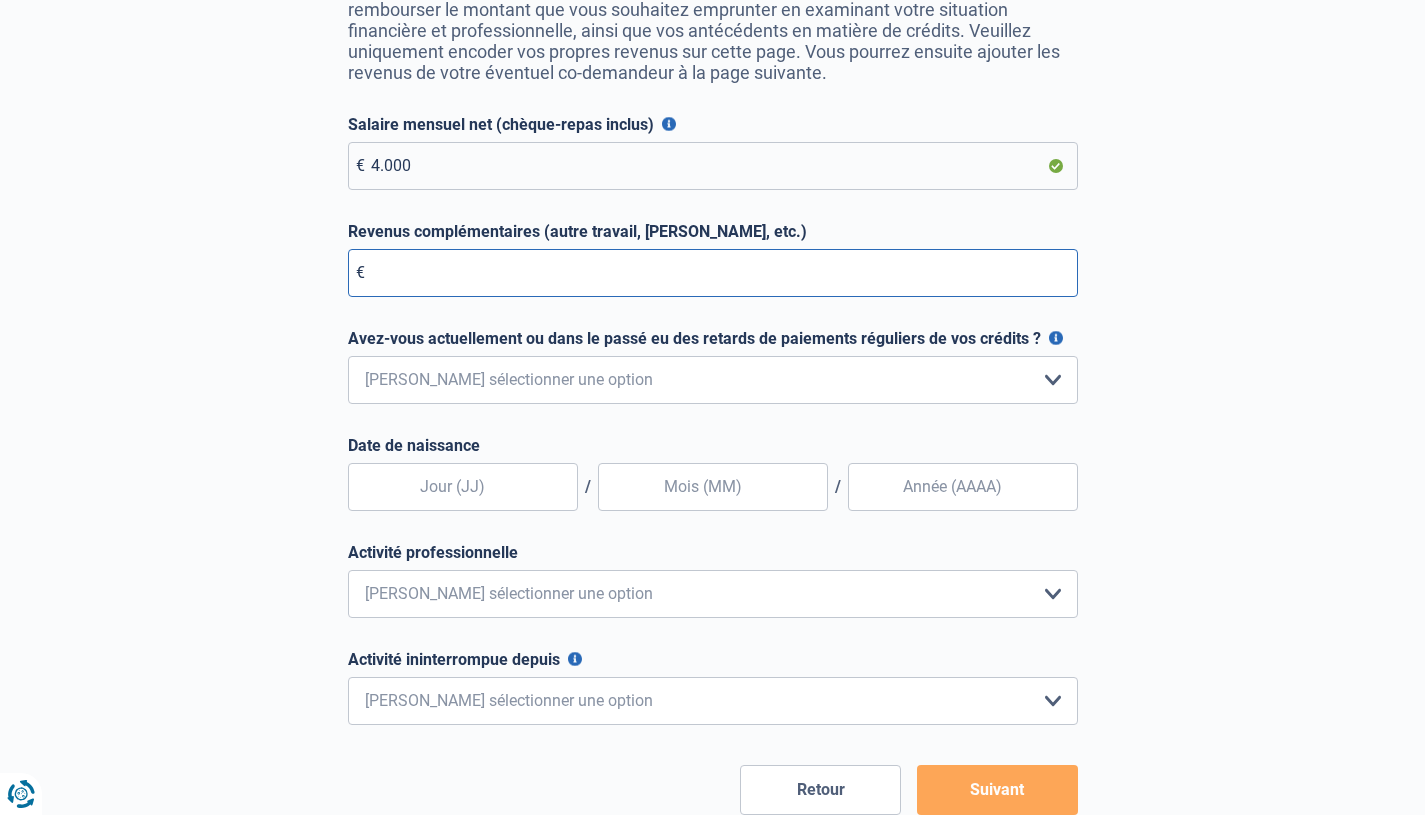 scroll, scrollTop: 331, scrollLeft: 0, axis: vertical 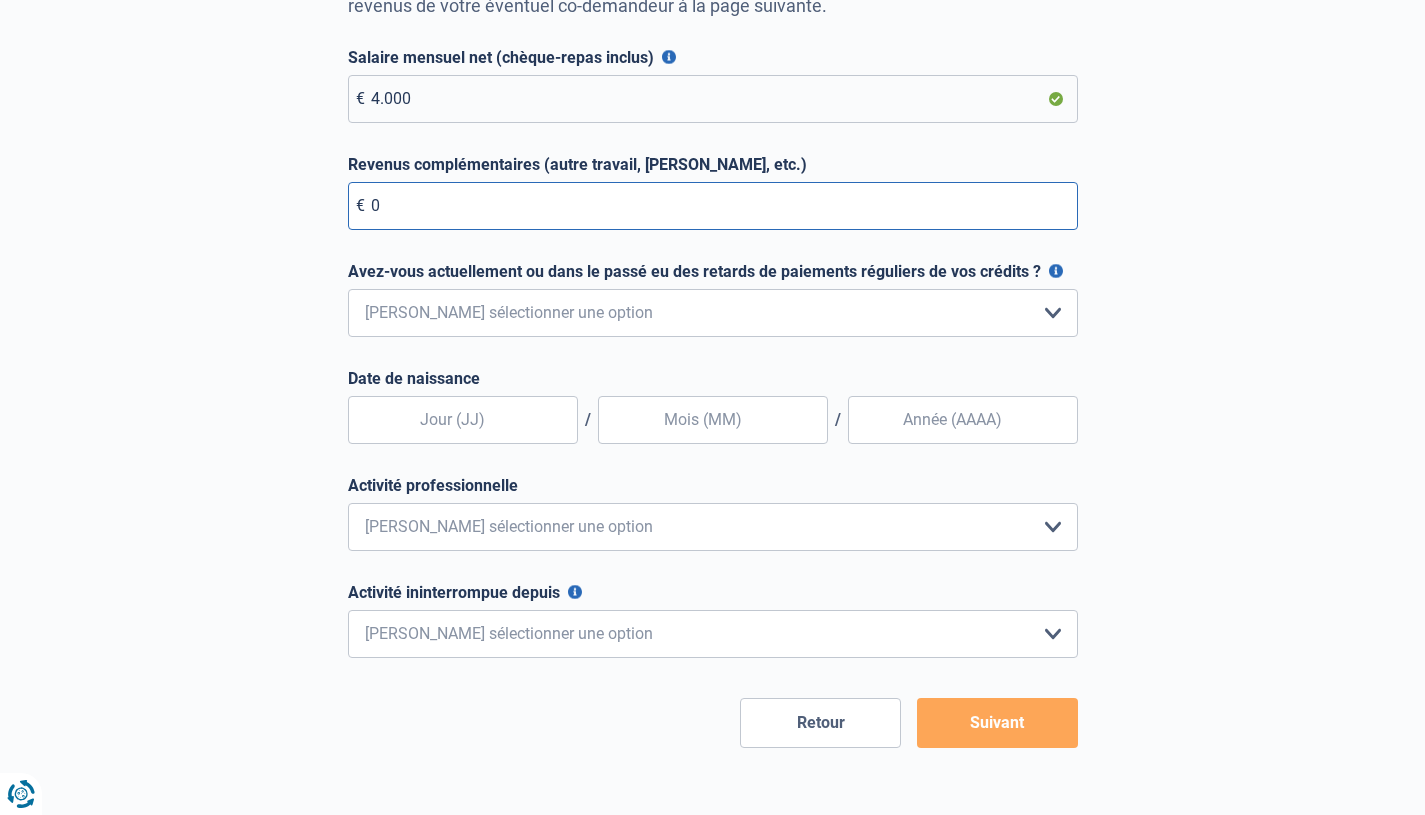 type on "0" 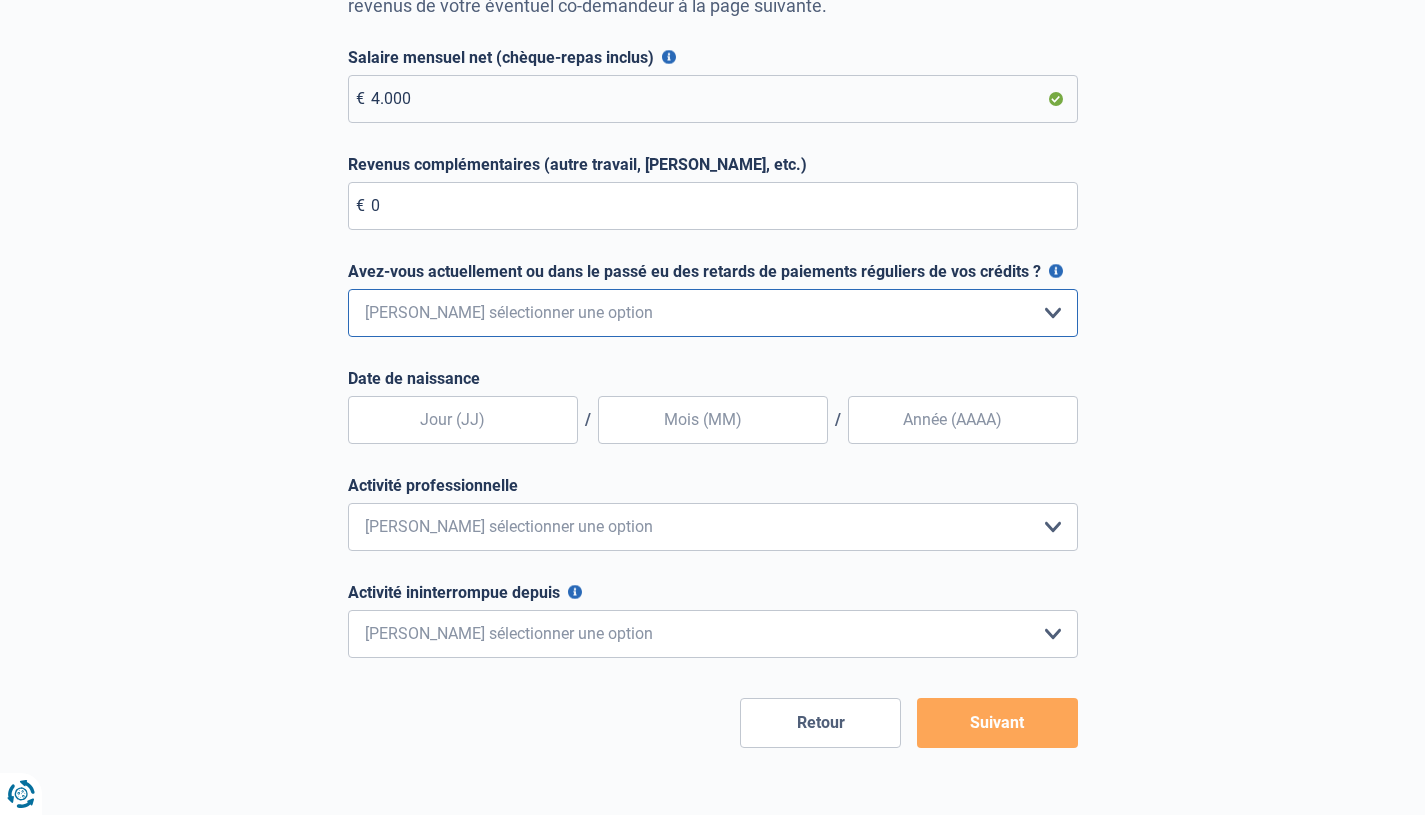 click on "Non, jamais Oui mais j'ai tout remboursé il y a moins d'un an Oui mais cela fait plus d'un an que j'ai remboursé mes retards de paiements Oui, je n'ai pas encore effectué de remboursements
Veuillez sélectionner une option" at bounding box center (713, 313) 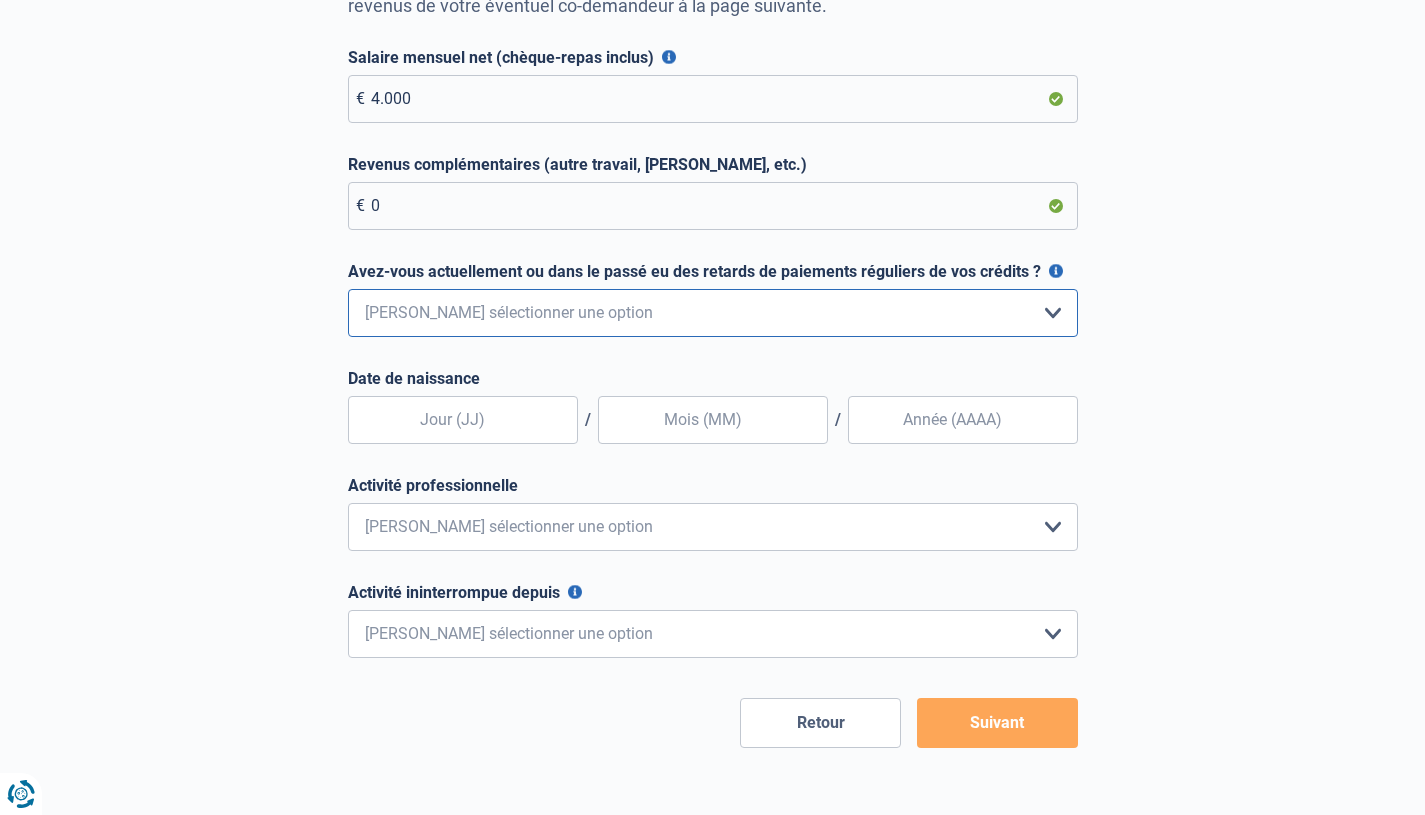 select on "0" 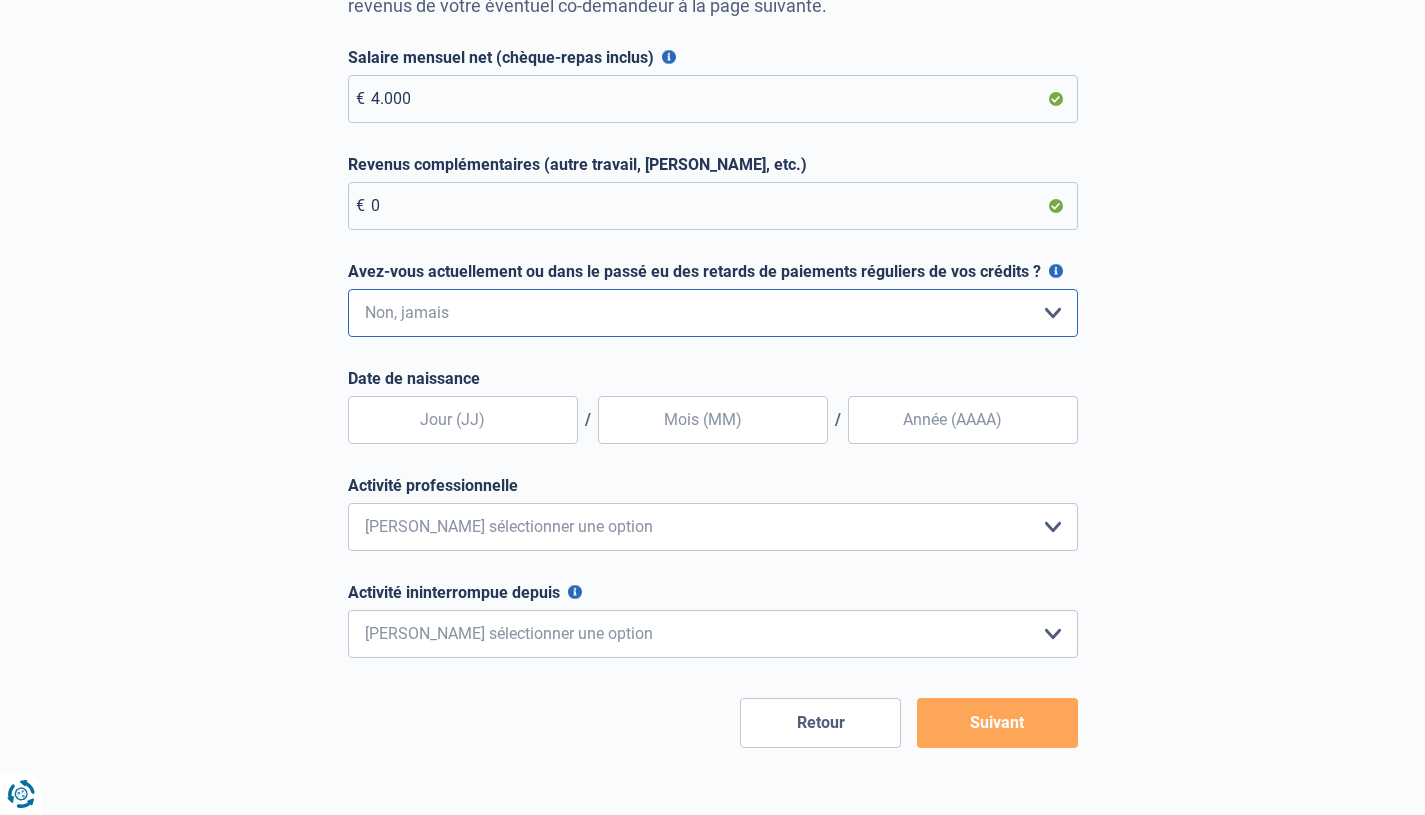 click on "Non, jamais" at bounding box center [0, 0] 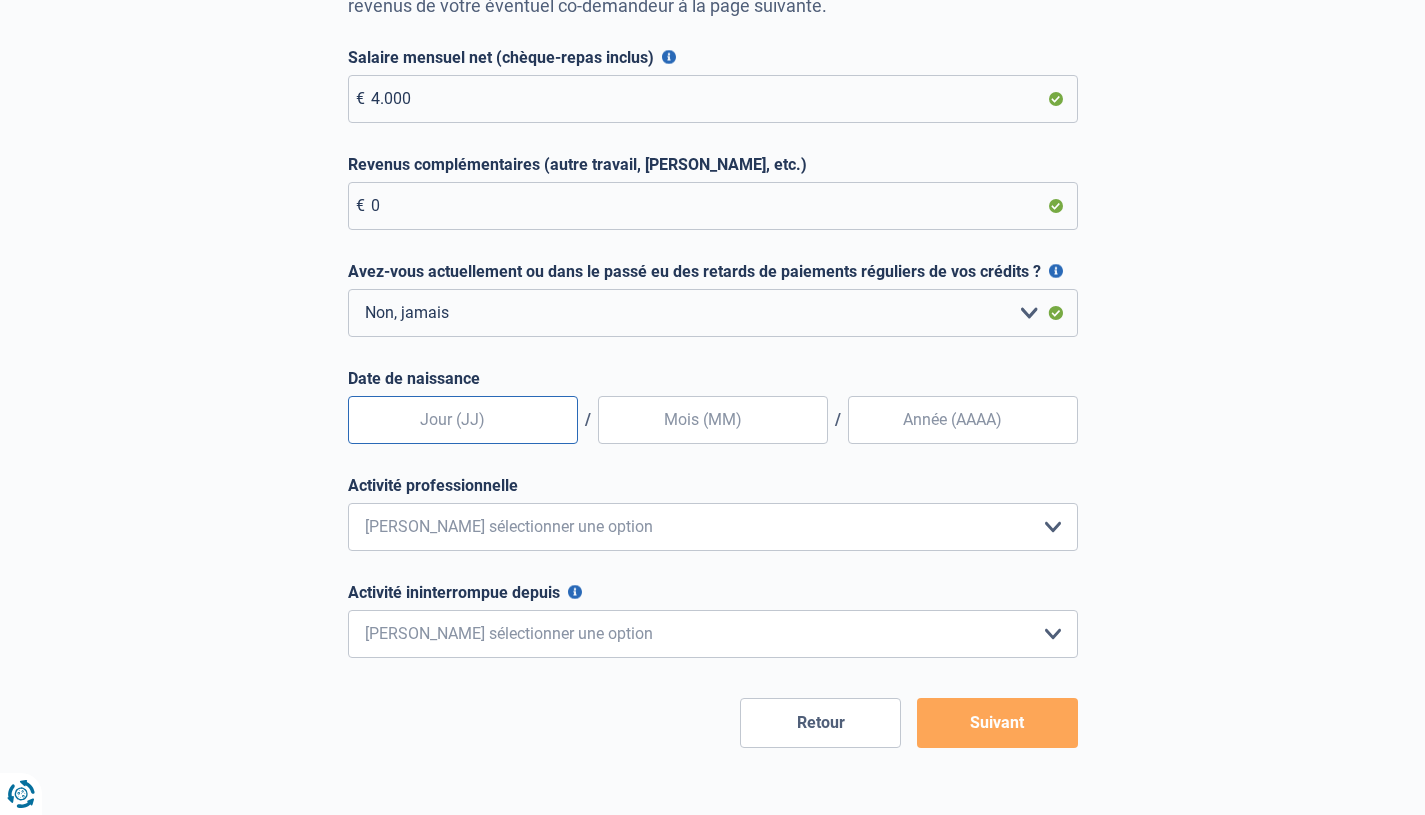 click at bounding box center [463, 420] 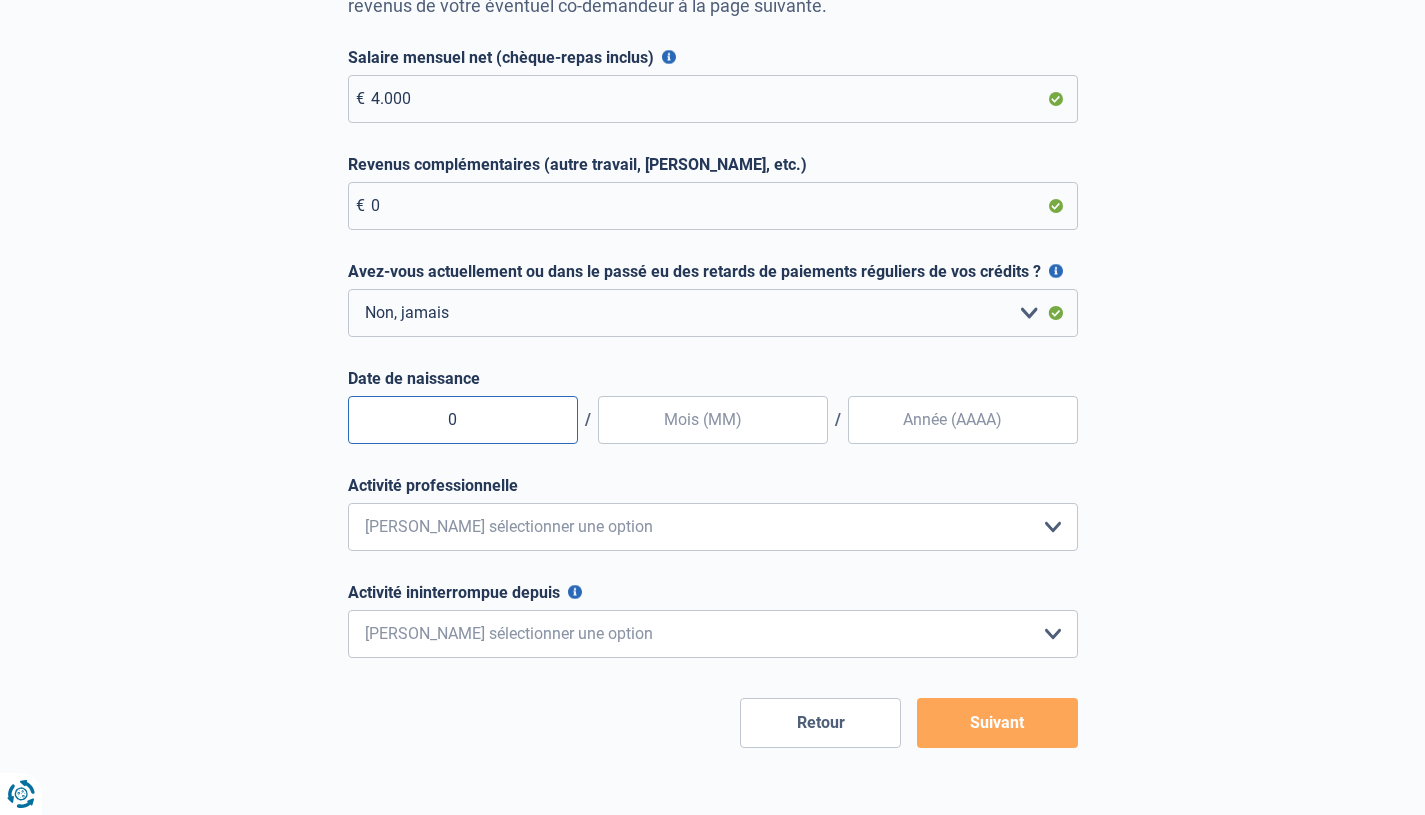 type on "06" 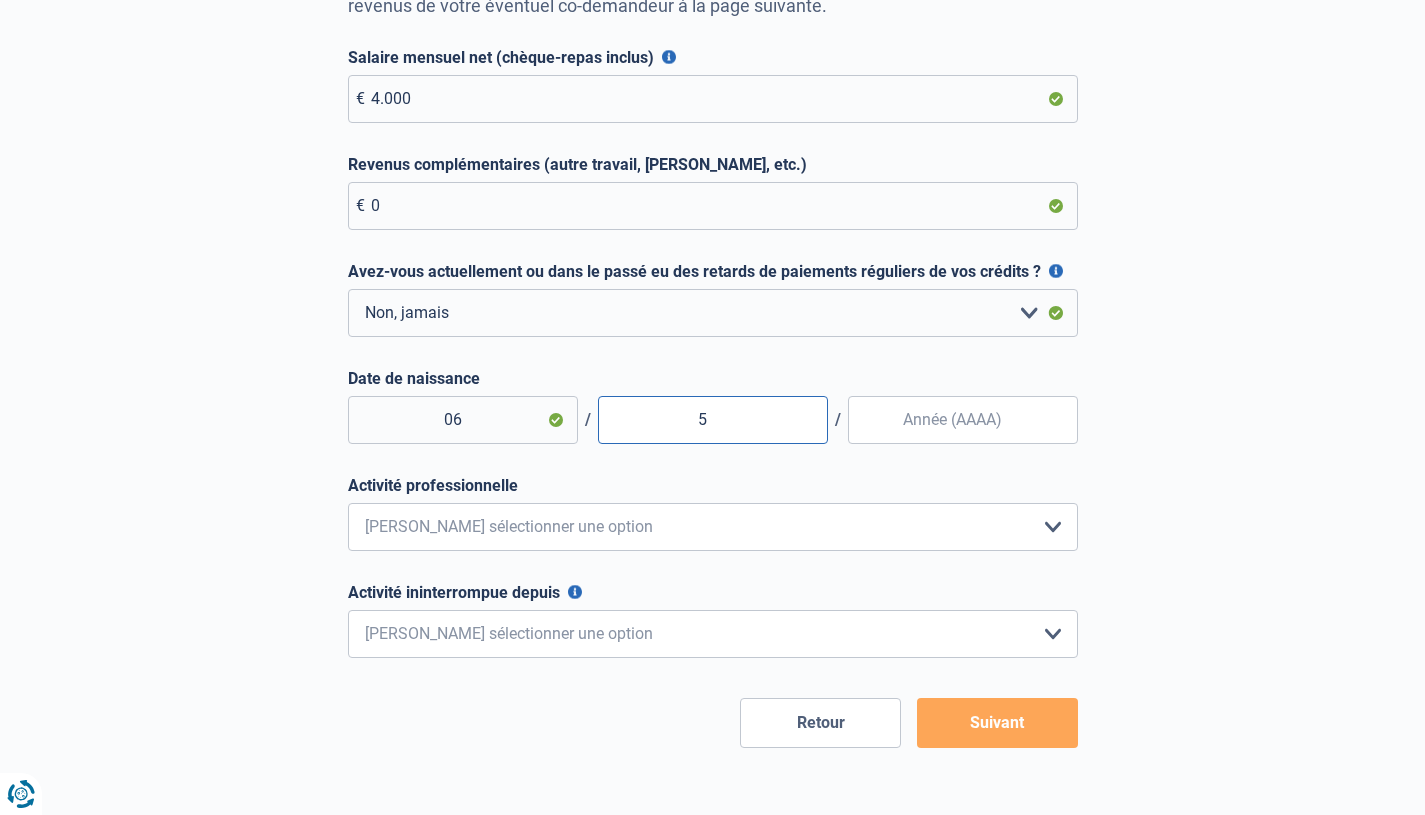 type on "5" 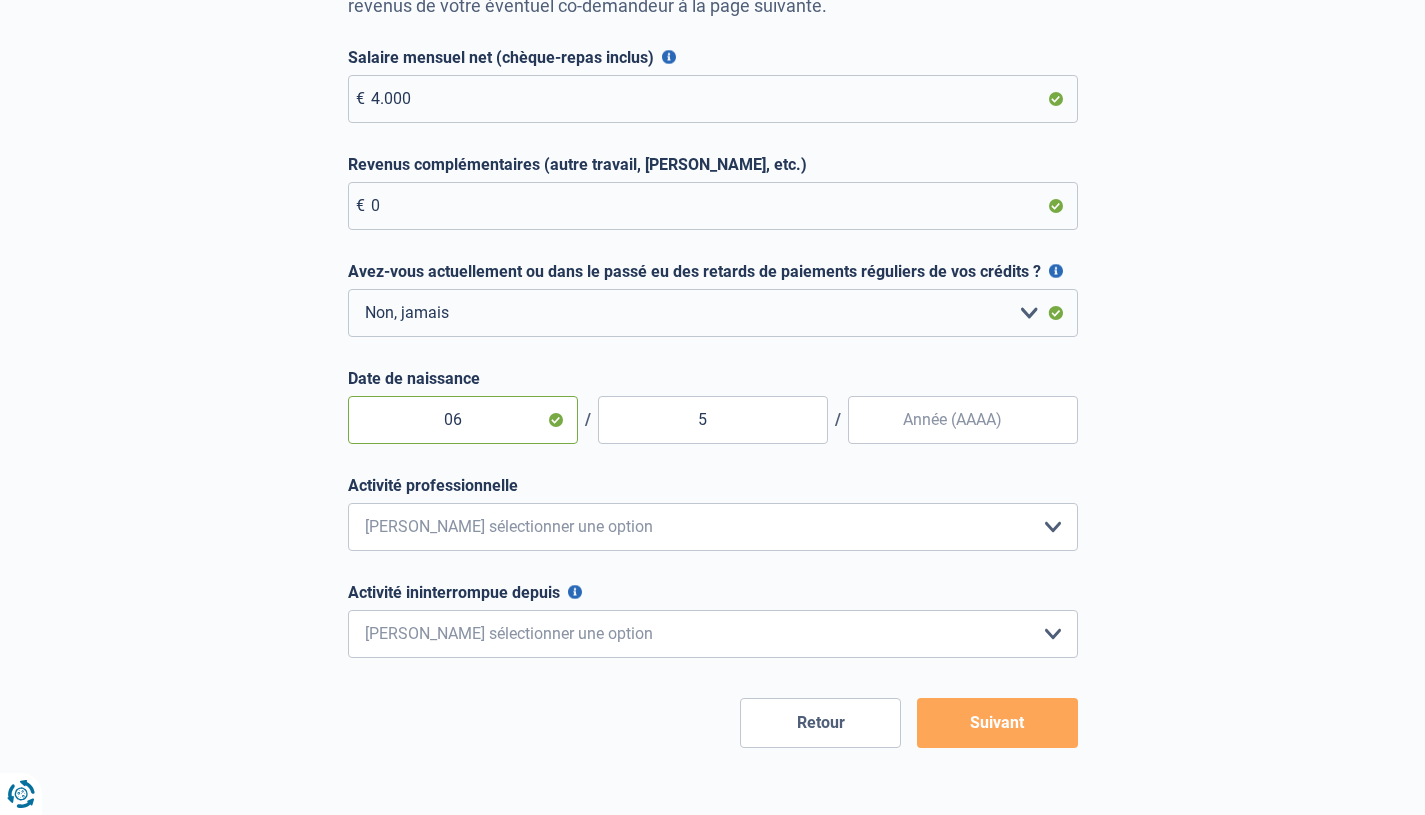 click on "06" at bounding box center [463, 420] 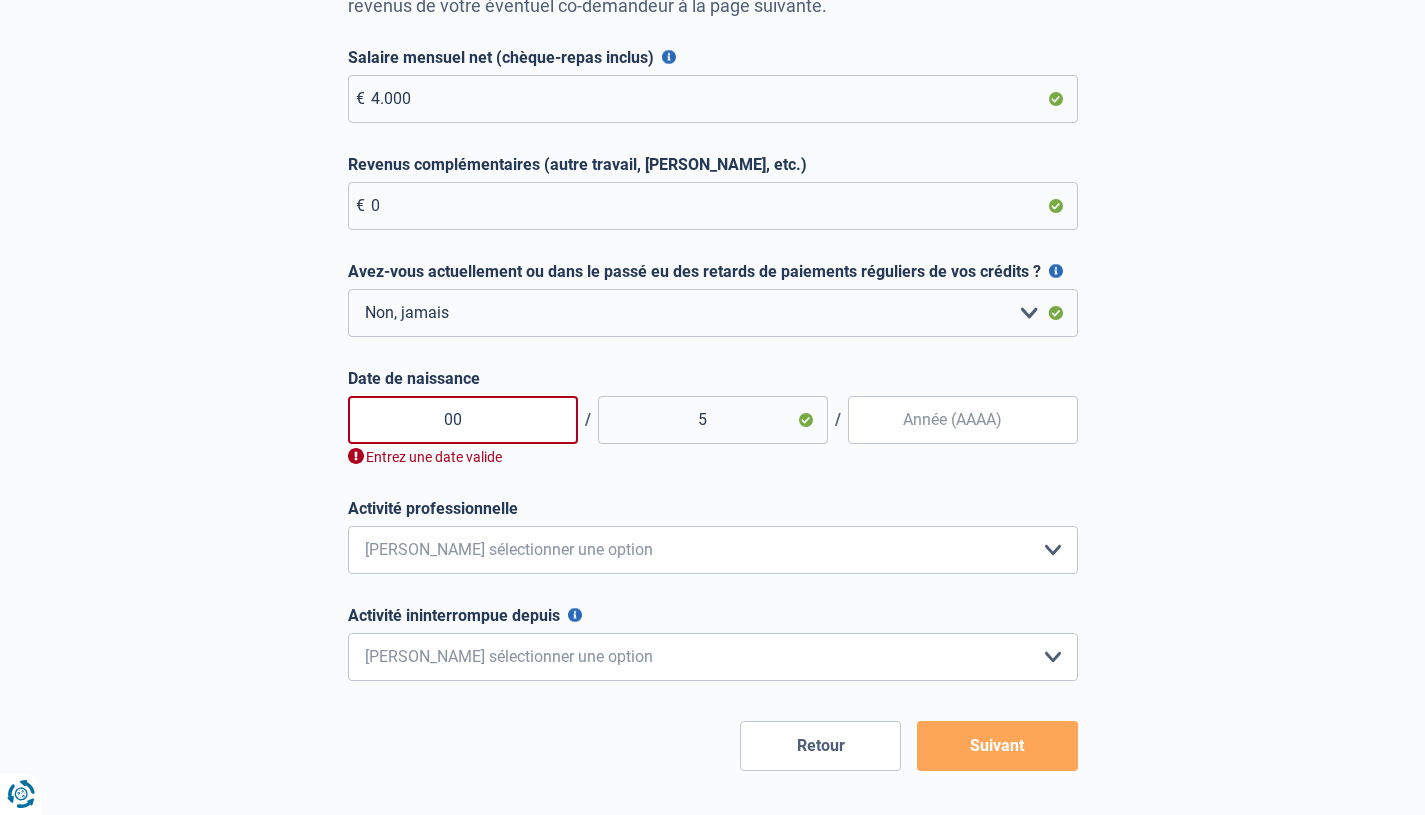 type on "05" 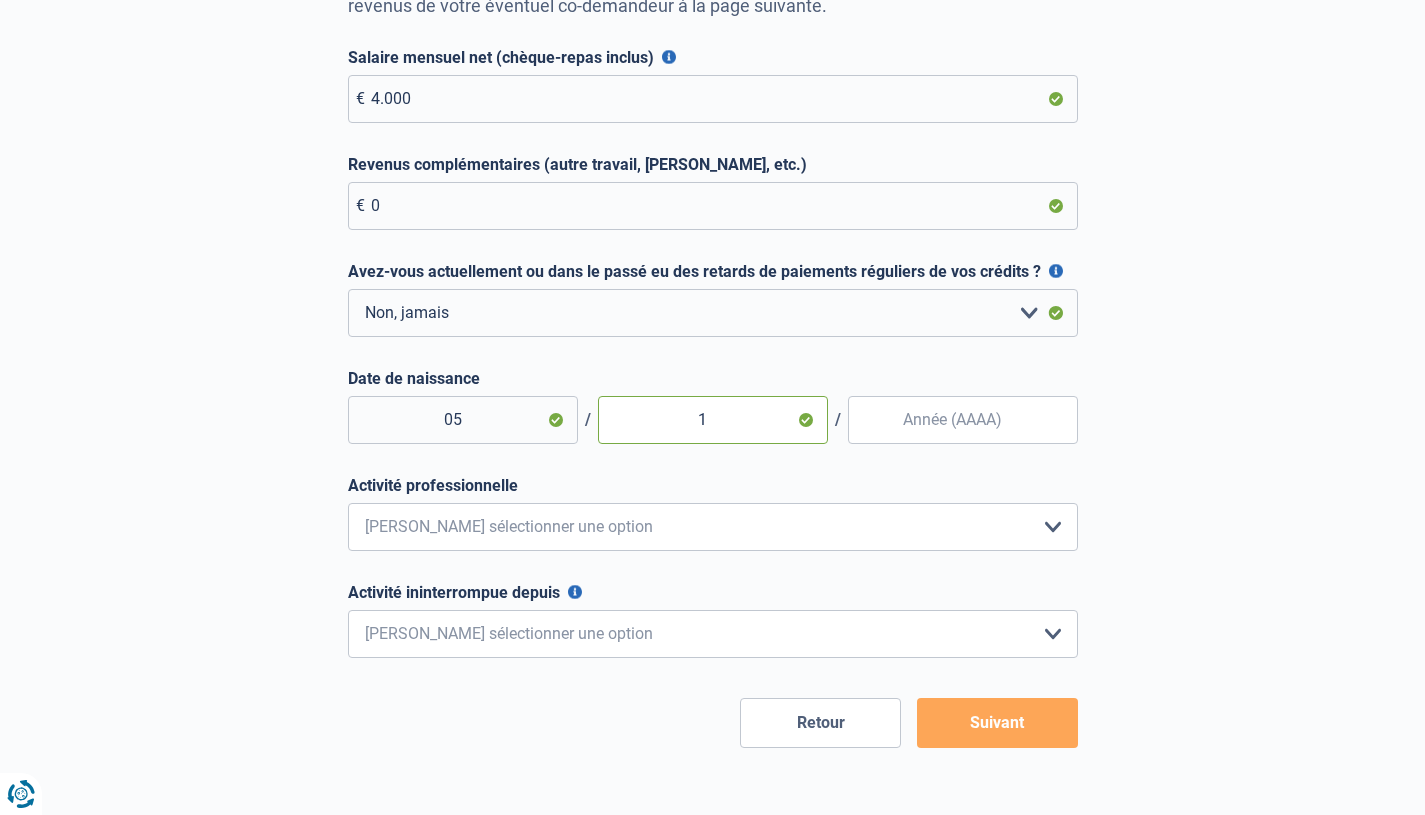 type on "12" 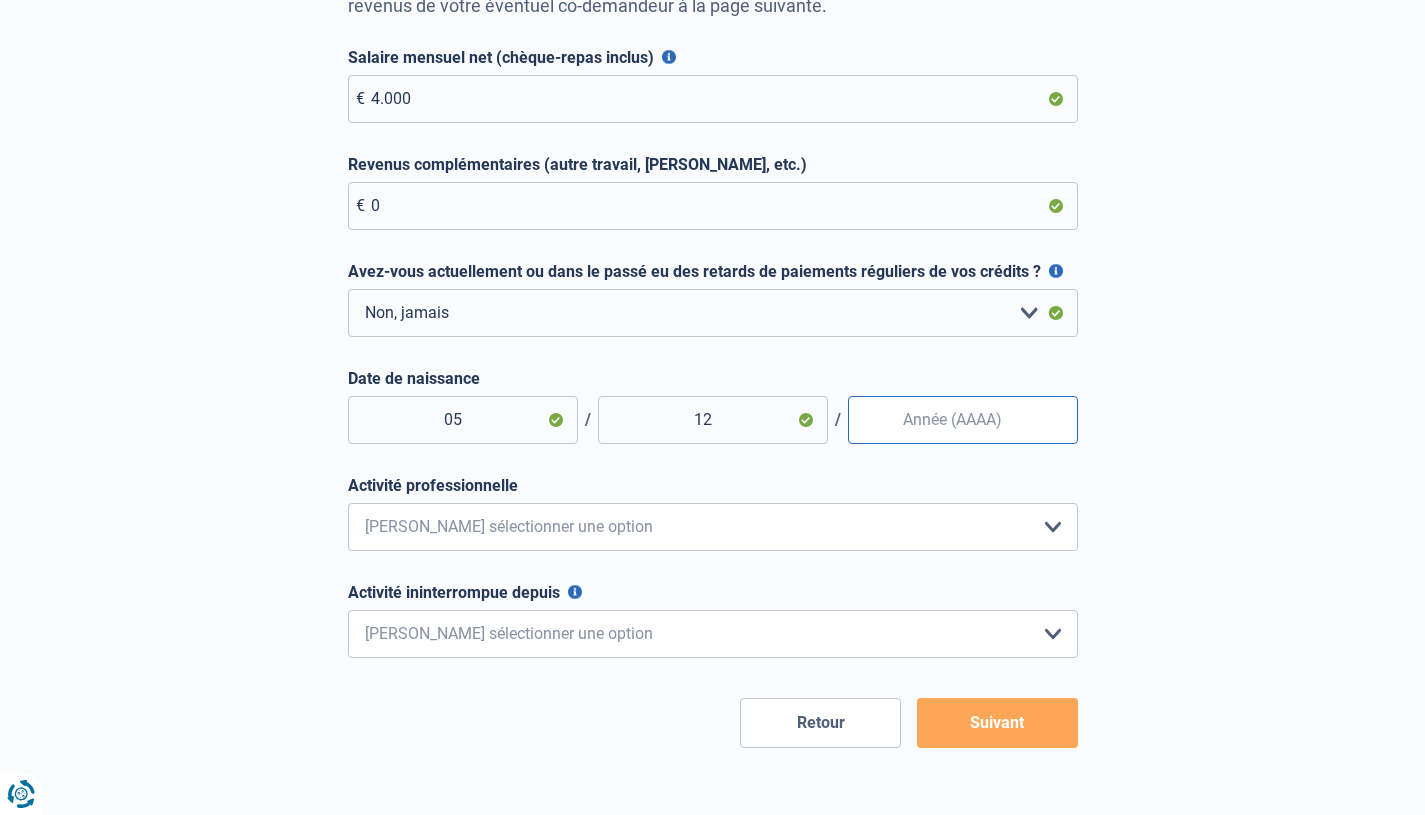click on "Date de naissance" at bounding box center (963, 420) 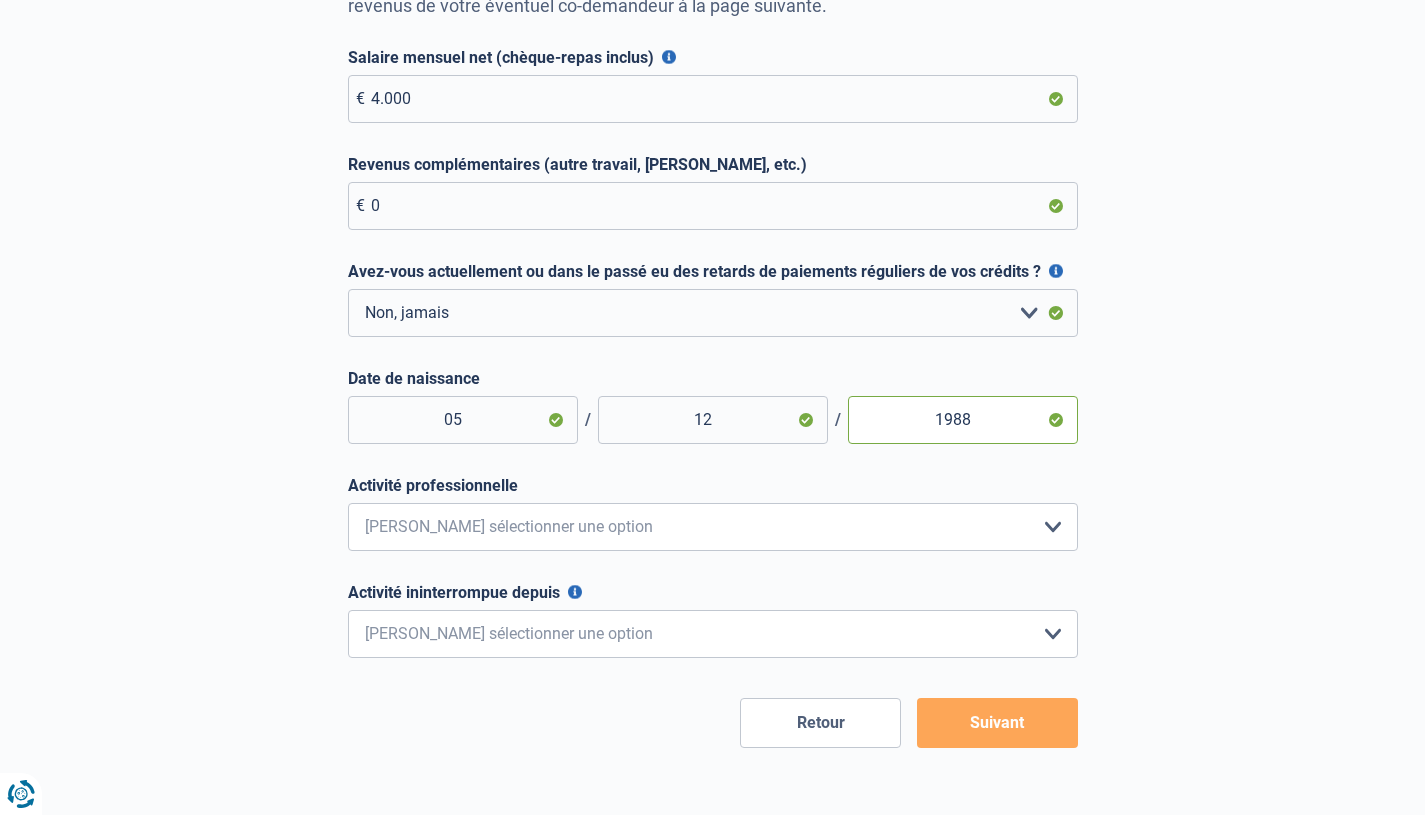 type on "1988" 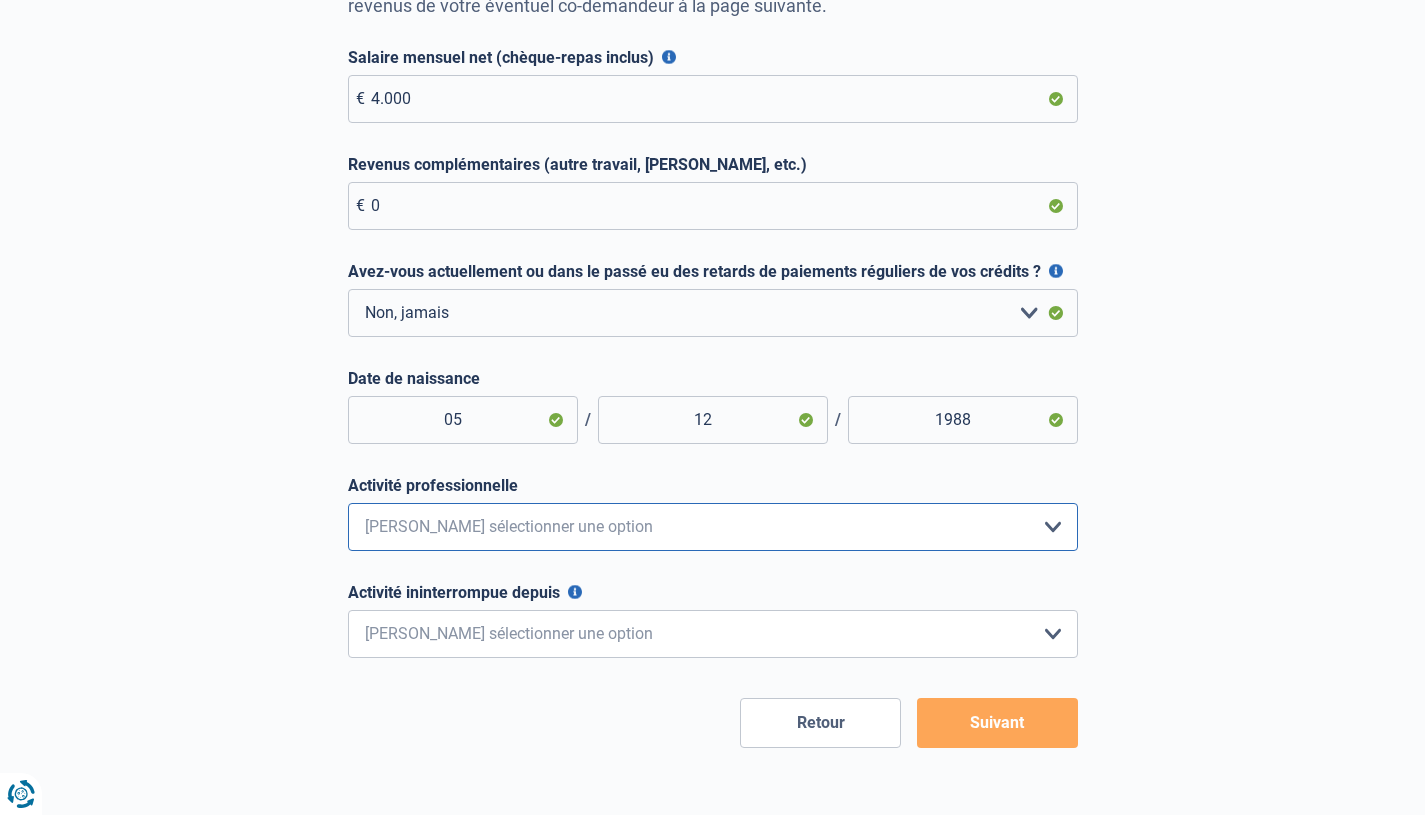 click on "Employé privé Ouvrier Fonctionnaire Indépendant Dirigeant d'entreprise Pensionné Profession libérale Chômeur Invalide permanent Intérimaire Mutuelle Société Etudiant Rentier Sans profession
Veuillez sélectionner une option" at bounding box center [713, 527] 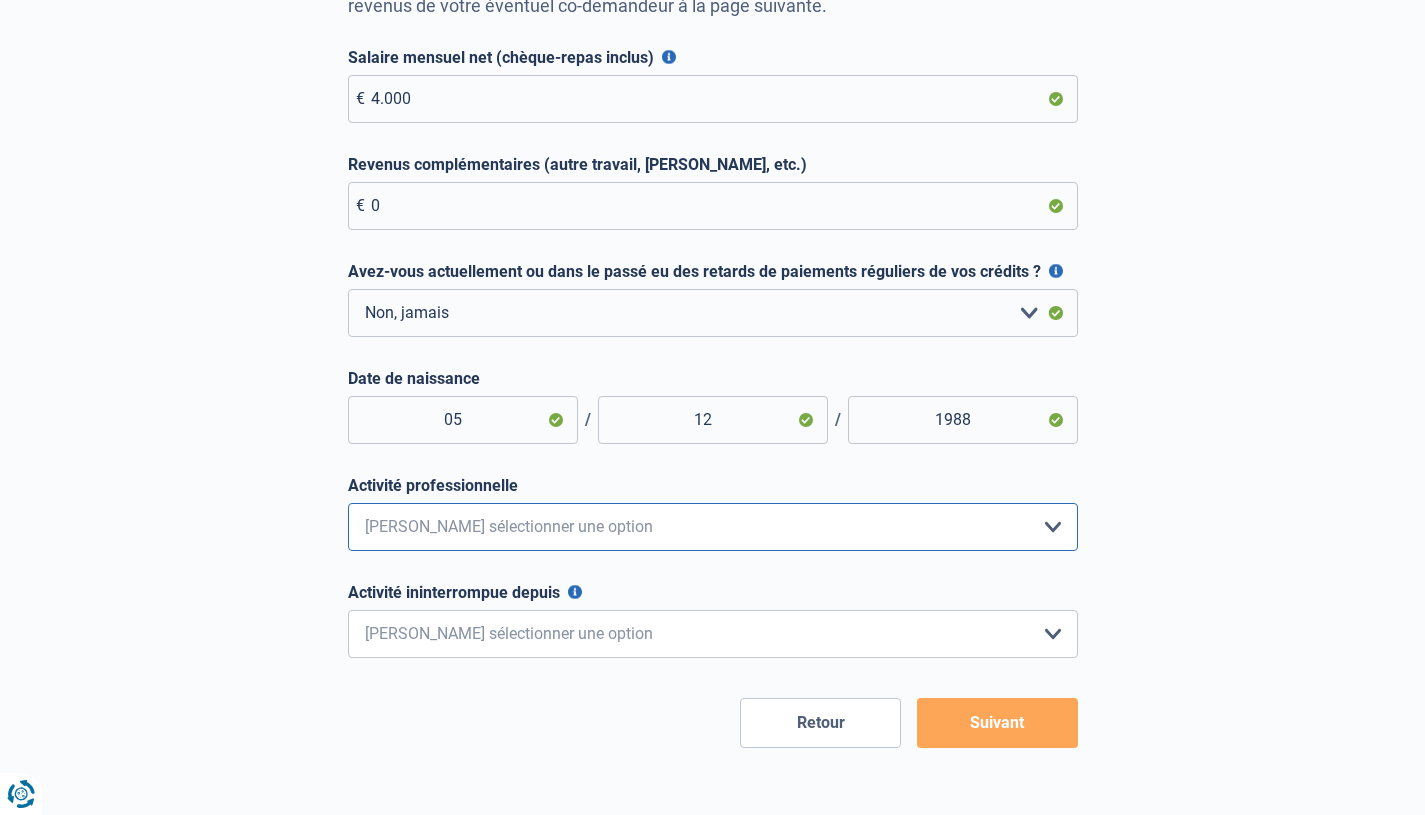 select on "liberalProfessional" 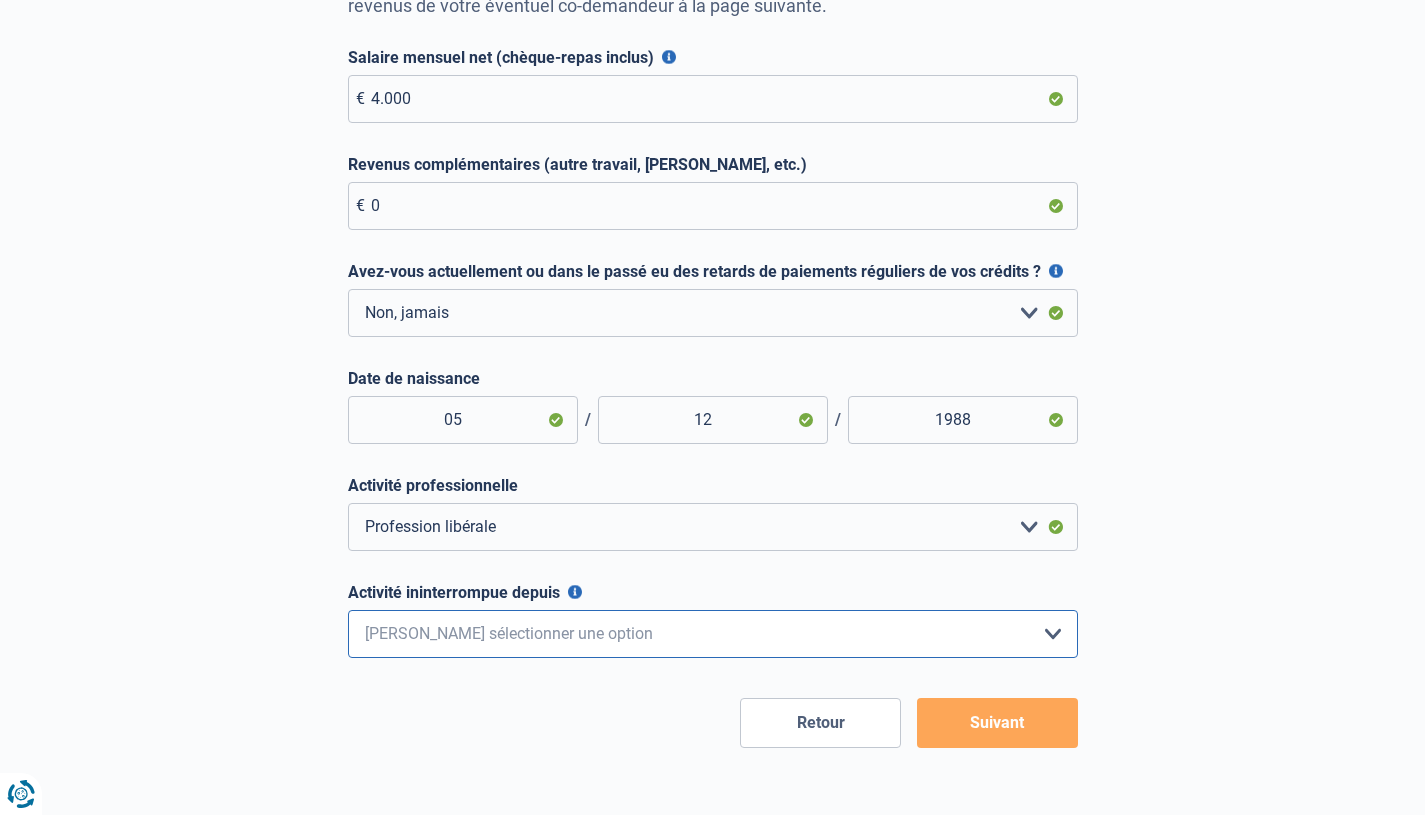 click on "< 6 mois 6 - 12 mois 12 - 24 mois 24 - 36 mois > 36 mois
Veuillez sélectionner une option" at bounding box center (713, 634) 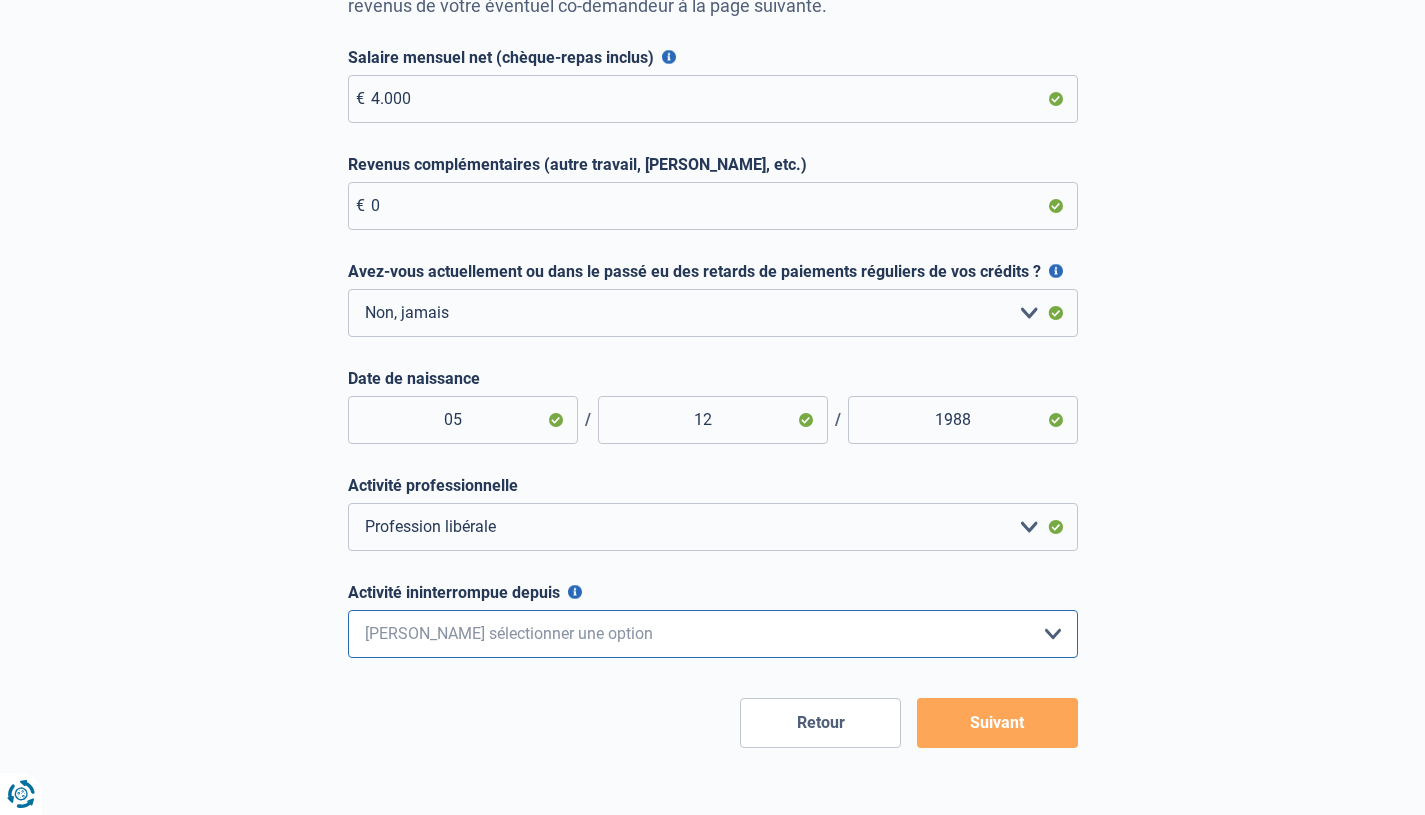 select on "more36" 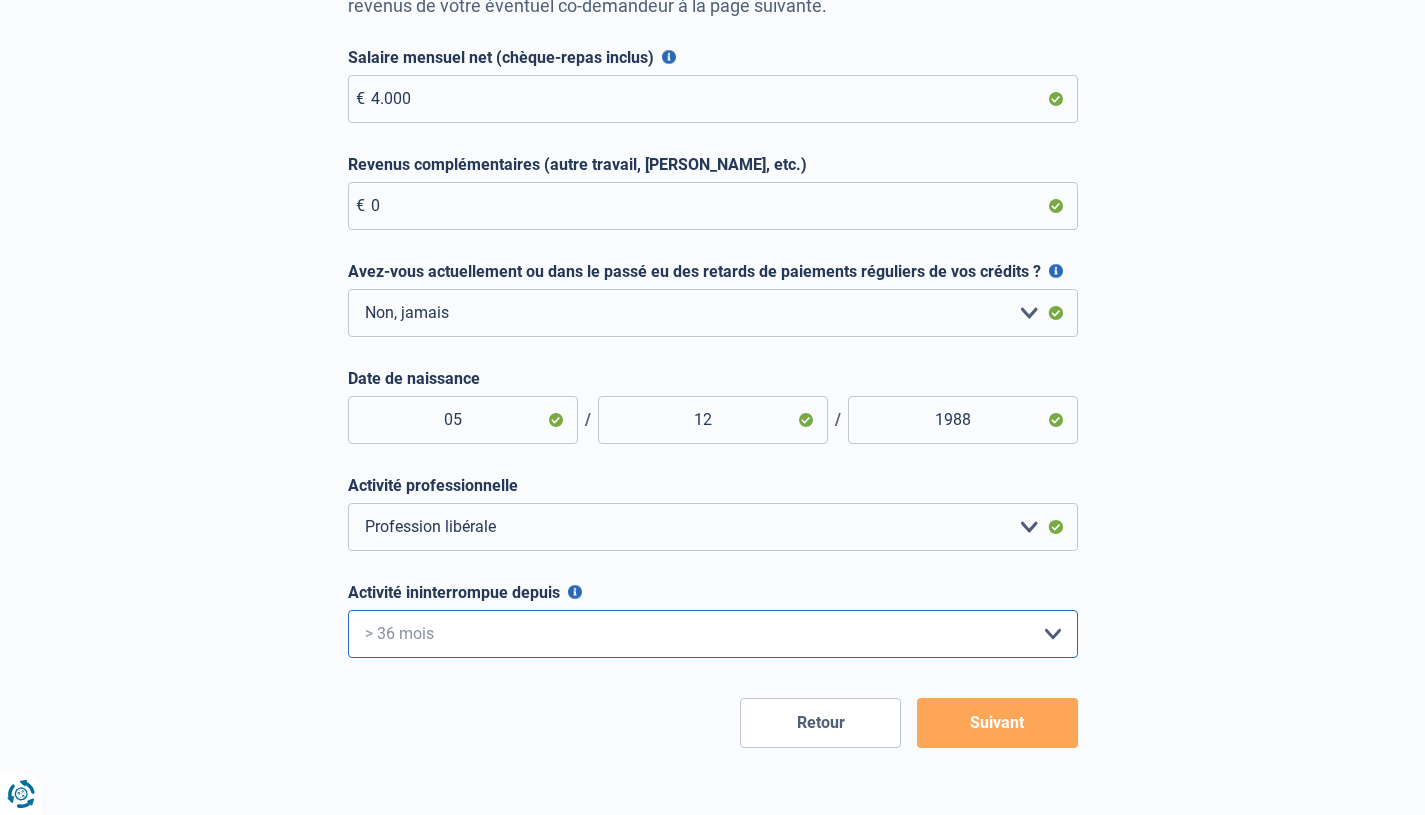 click on "> 36 mois" at bounding box center [0, 0] 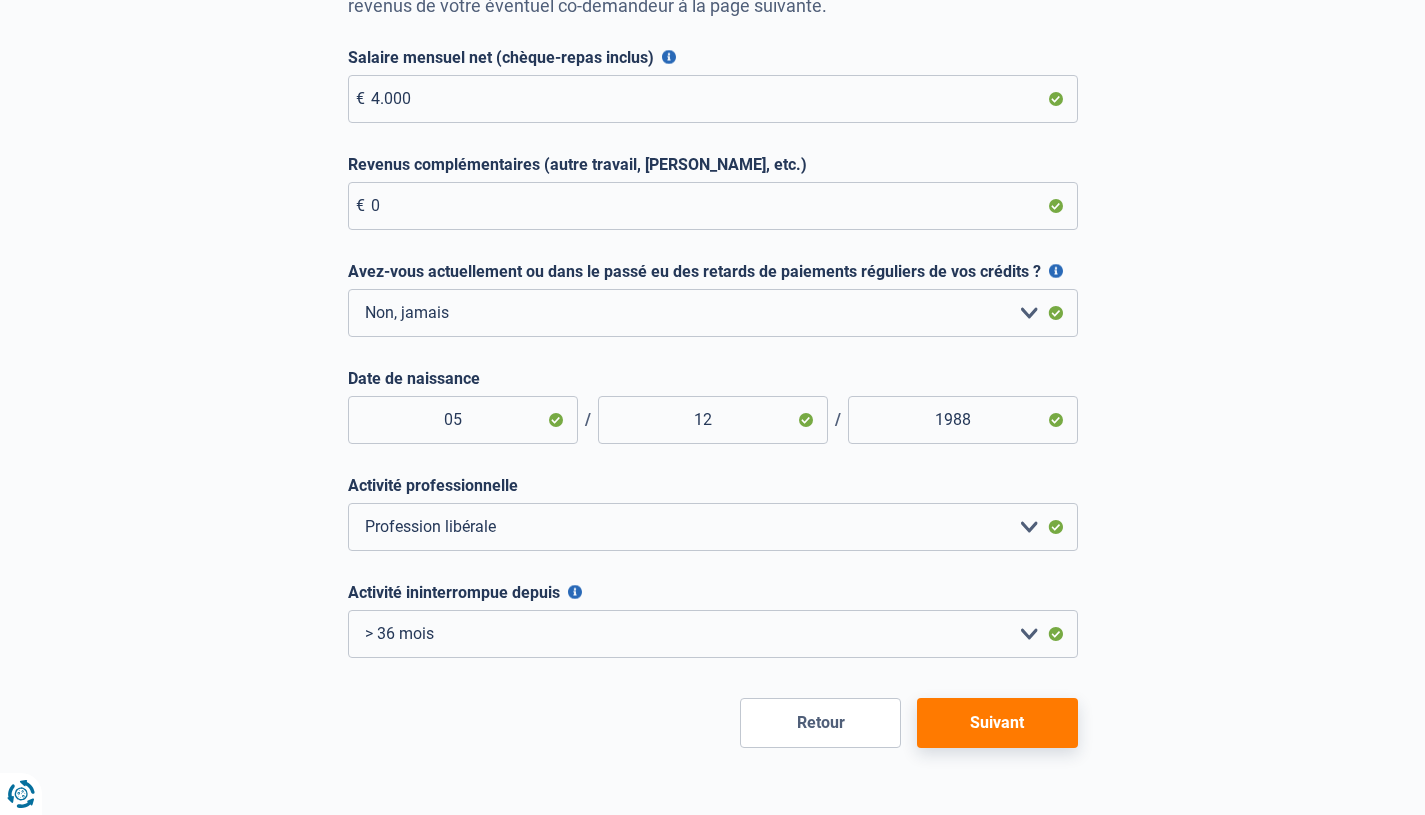 click on "Suivant" at bounding box center [997, 723] 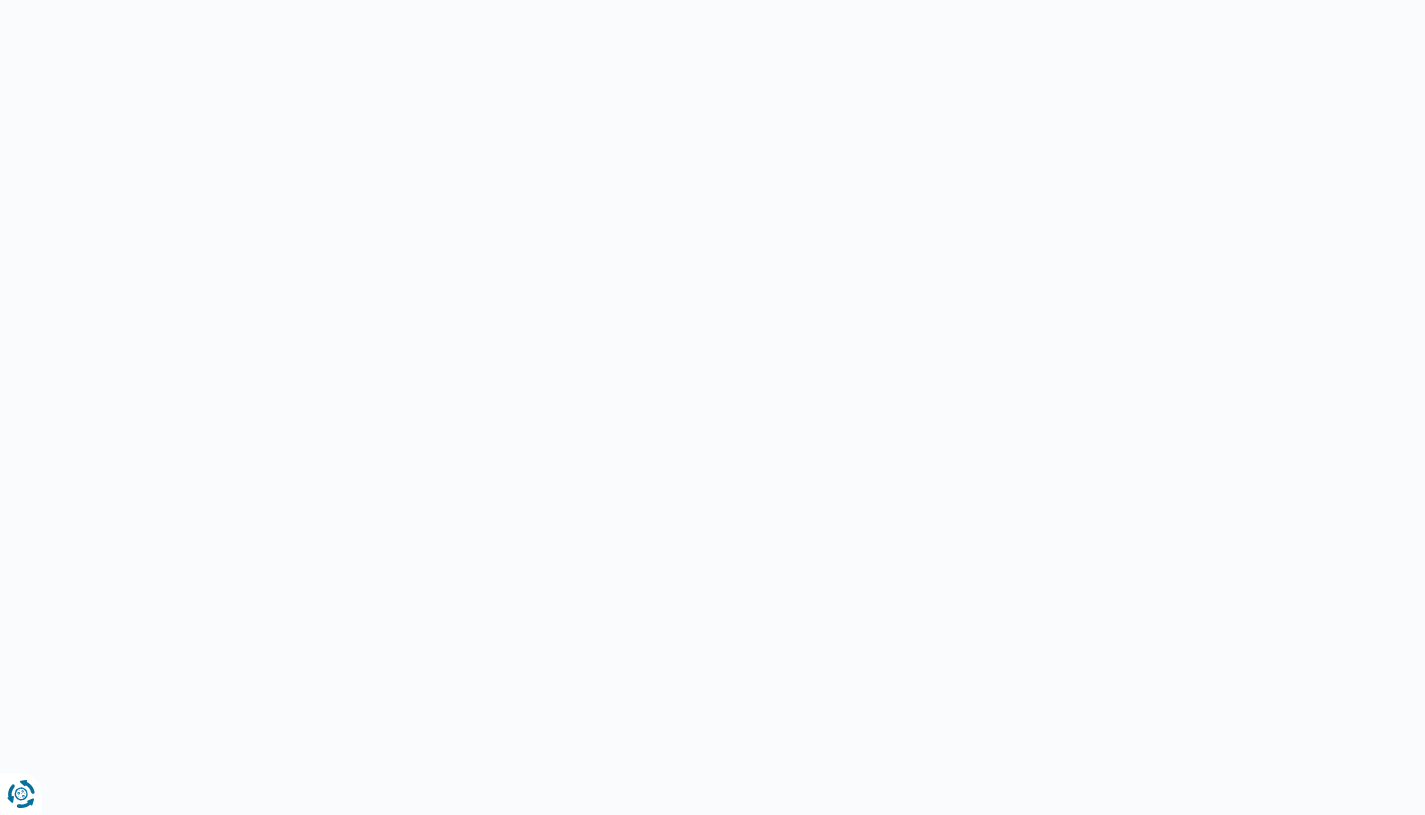 scroll, scrollTop: 0, scrollLeft: 0, axis: both 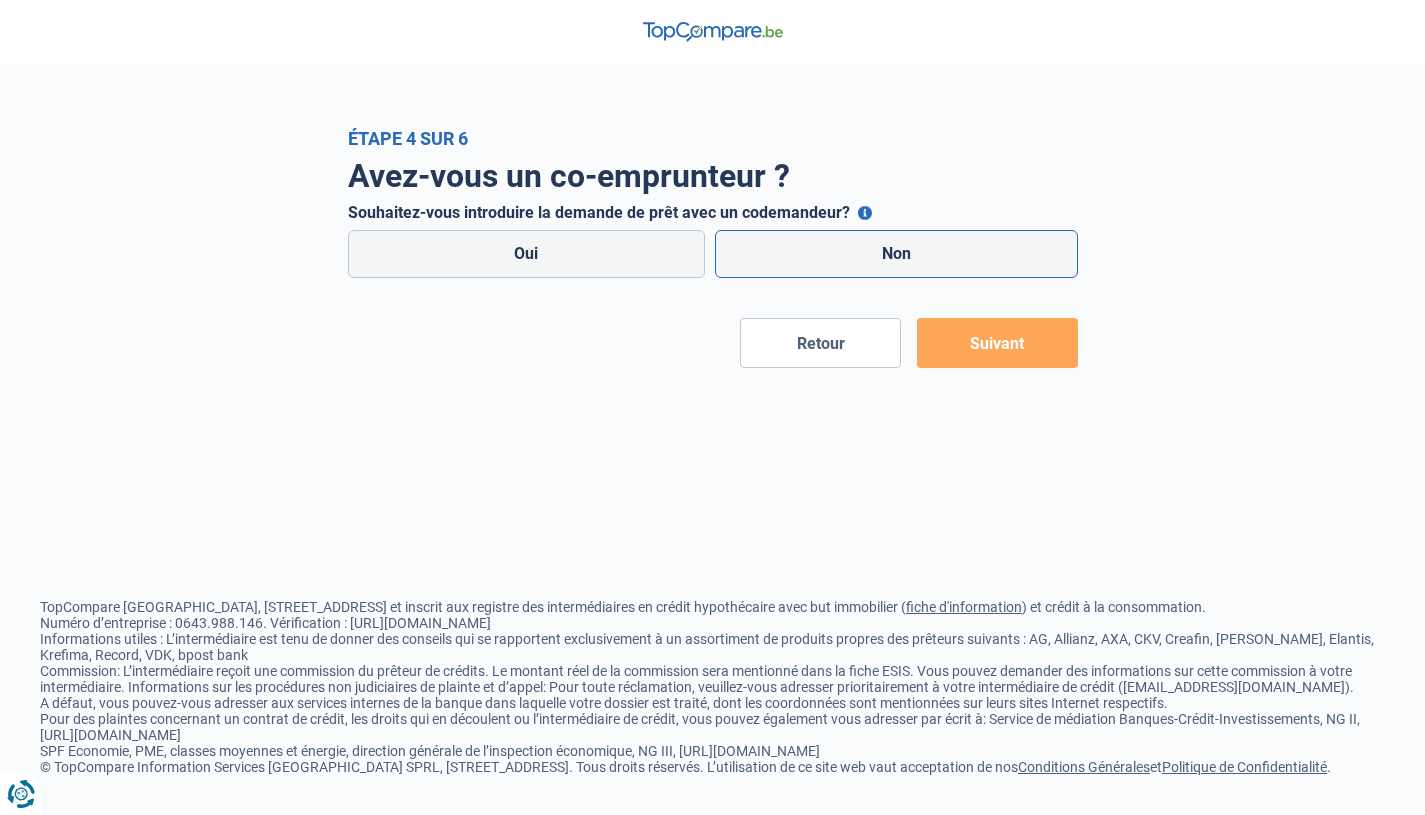 click on "Non" at bounding box center (896, 254) 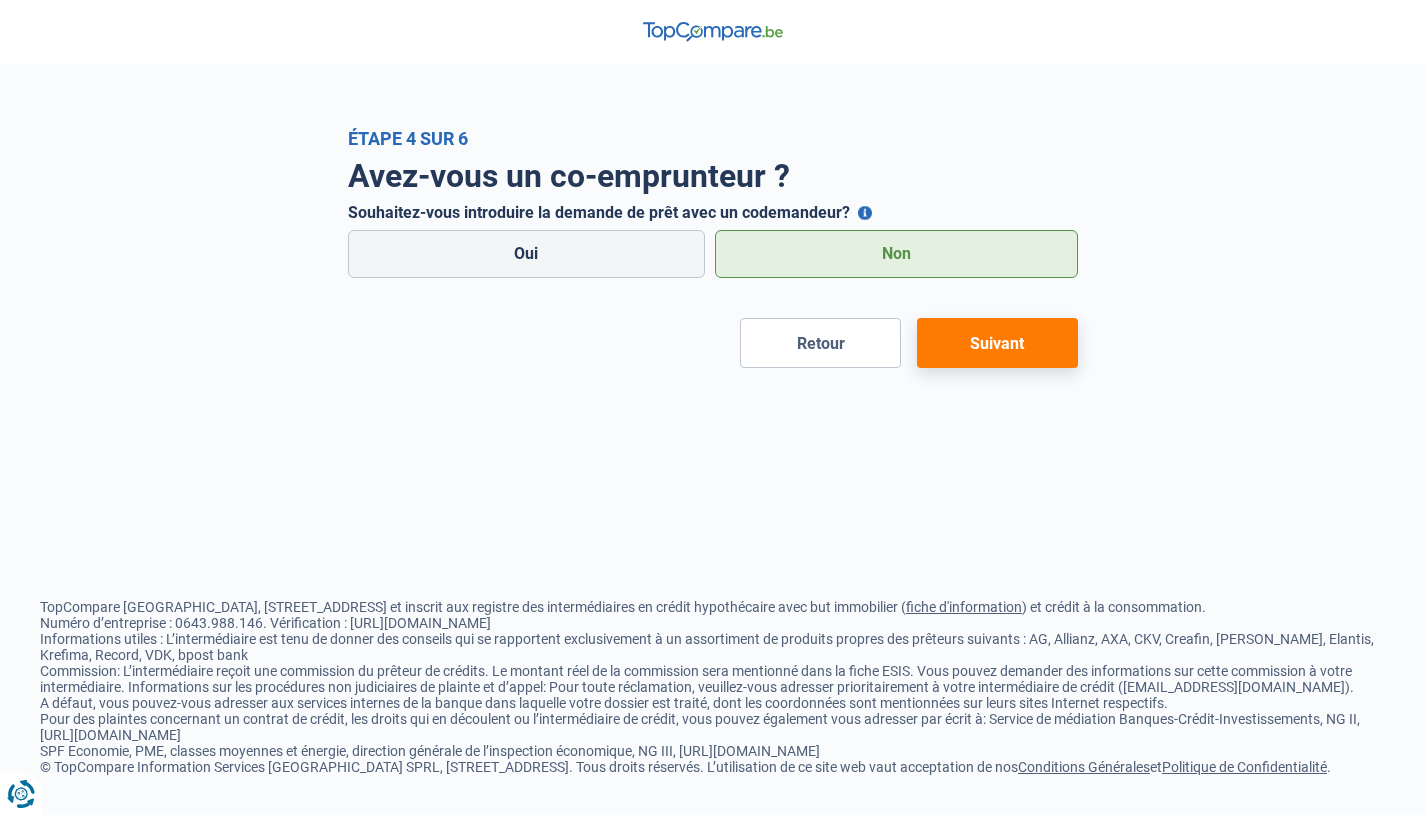 click on "Suivant" at bounding box center (997, 343) 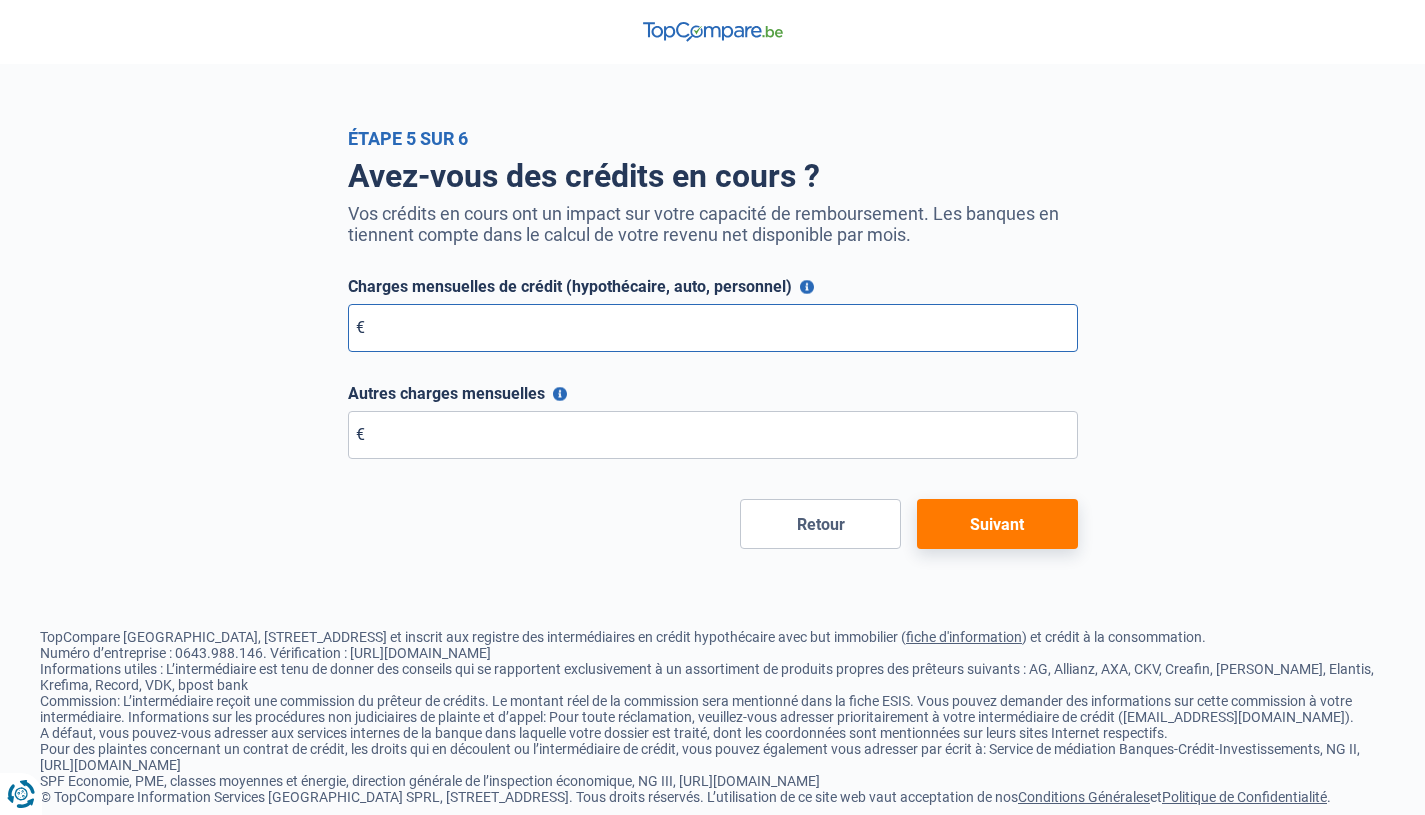 click on "Charges mensuelles de crédit (hypothécaire, auto, personnel)" at bounding box center [713, 328] 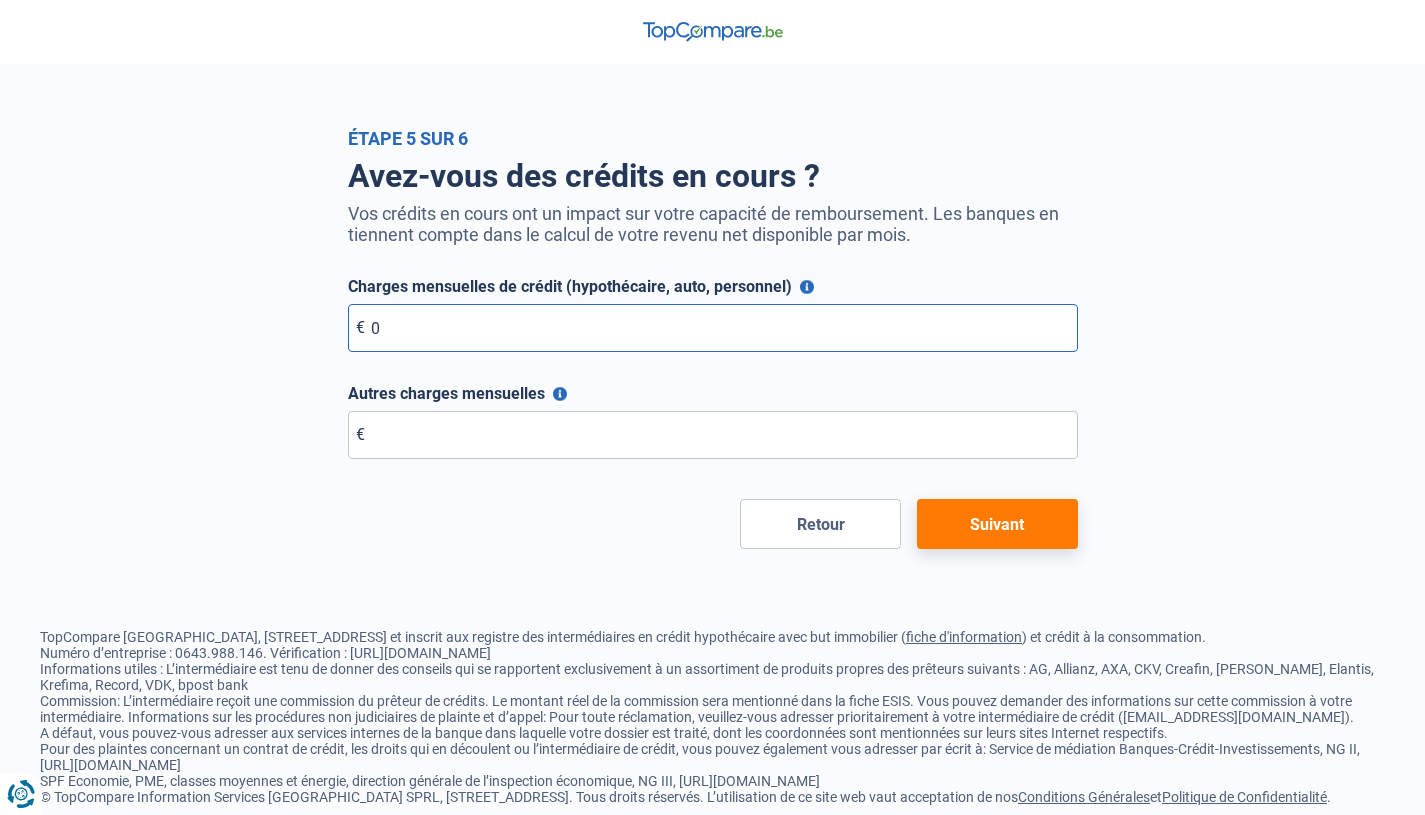 type on "0" 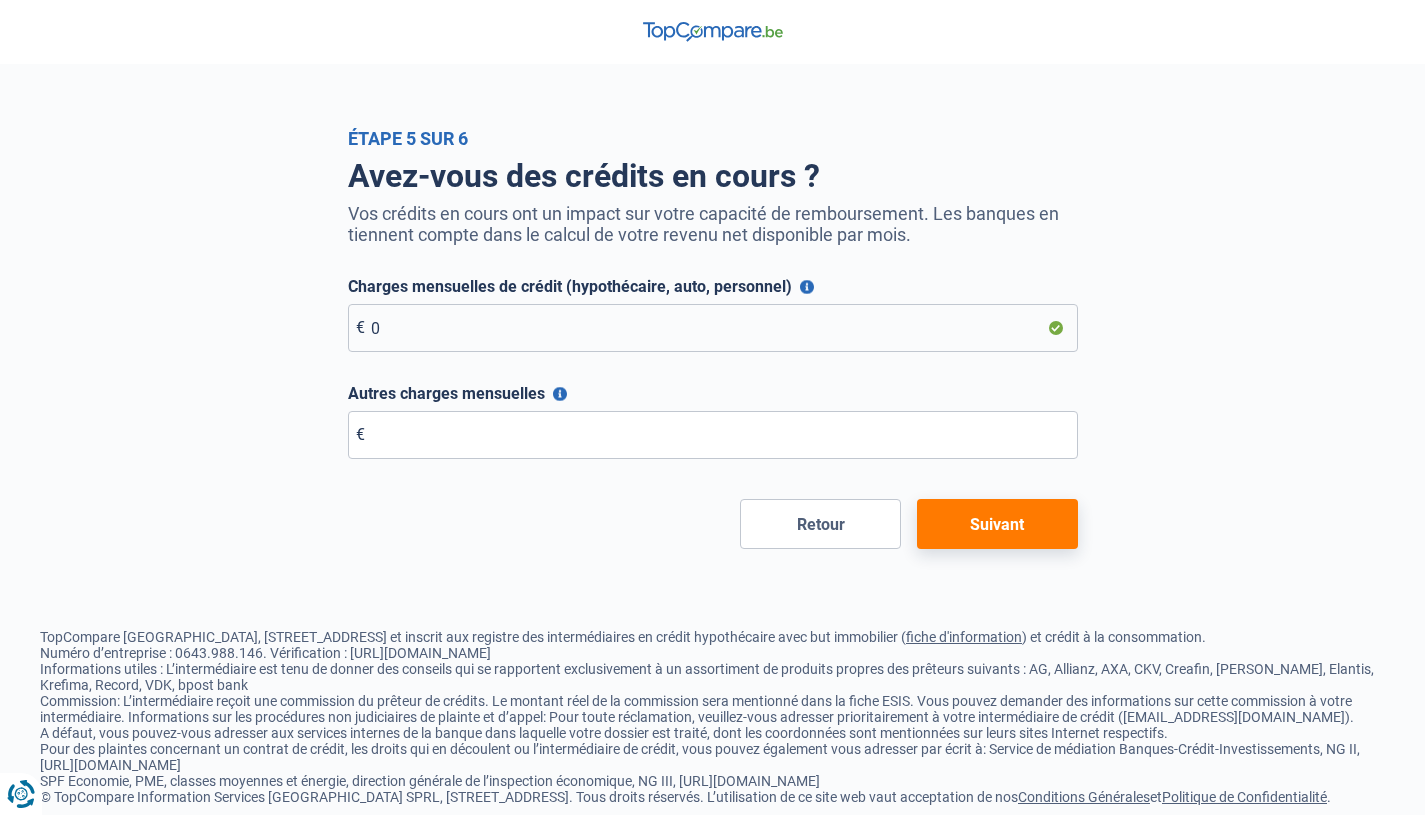 type 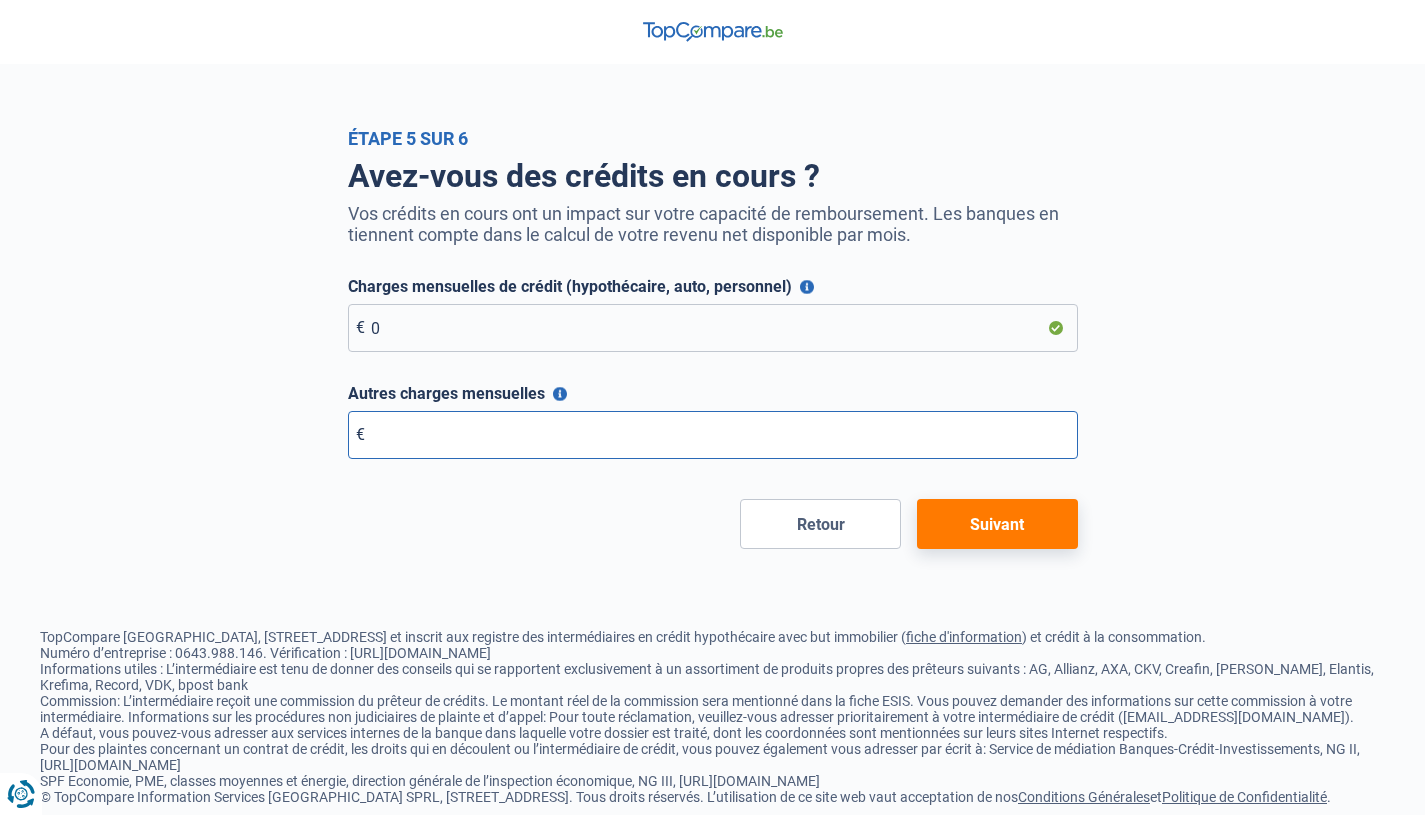click on "Autres charges mensuelles" at bounding box center [713, 435] 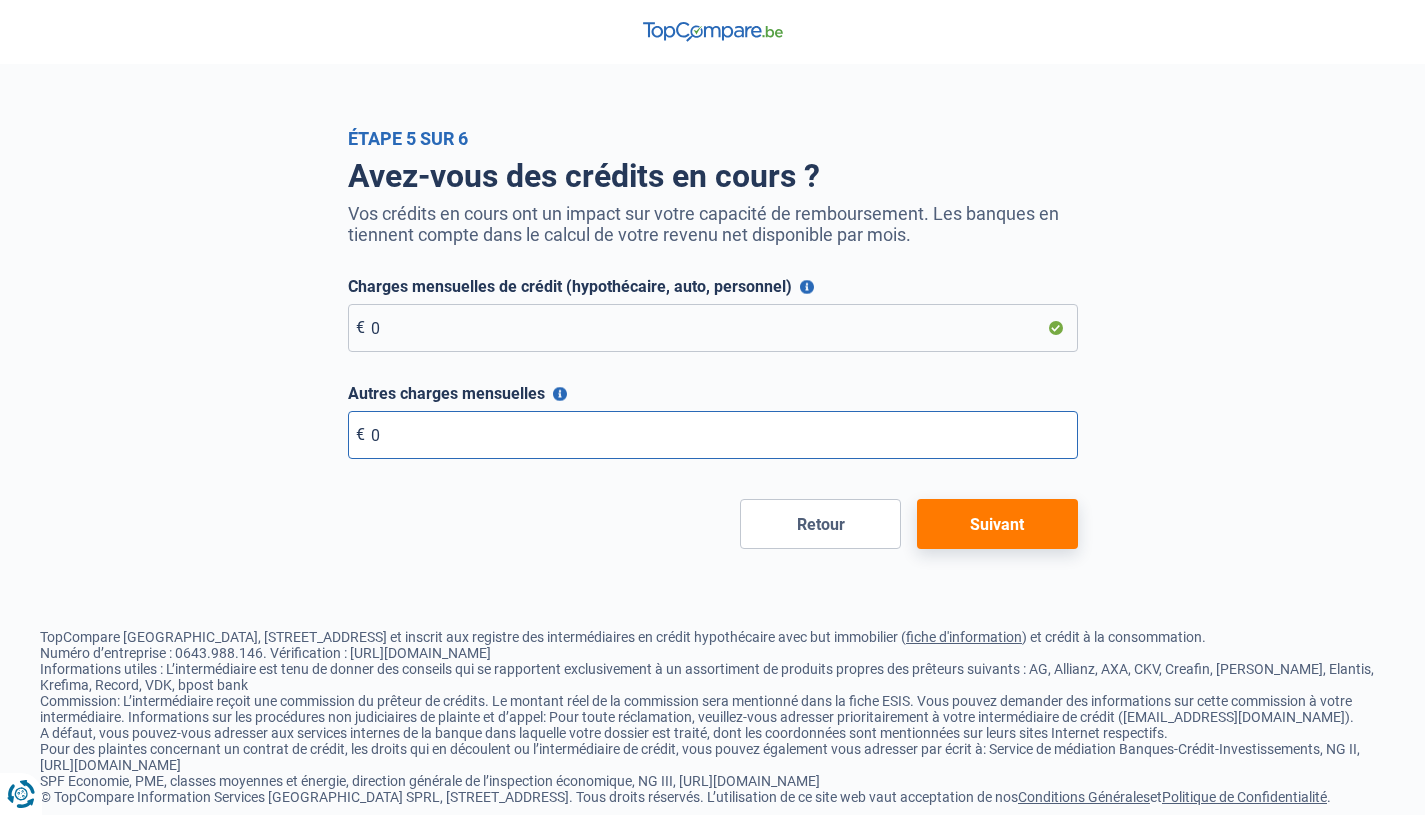type on "0" 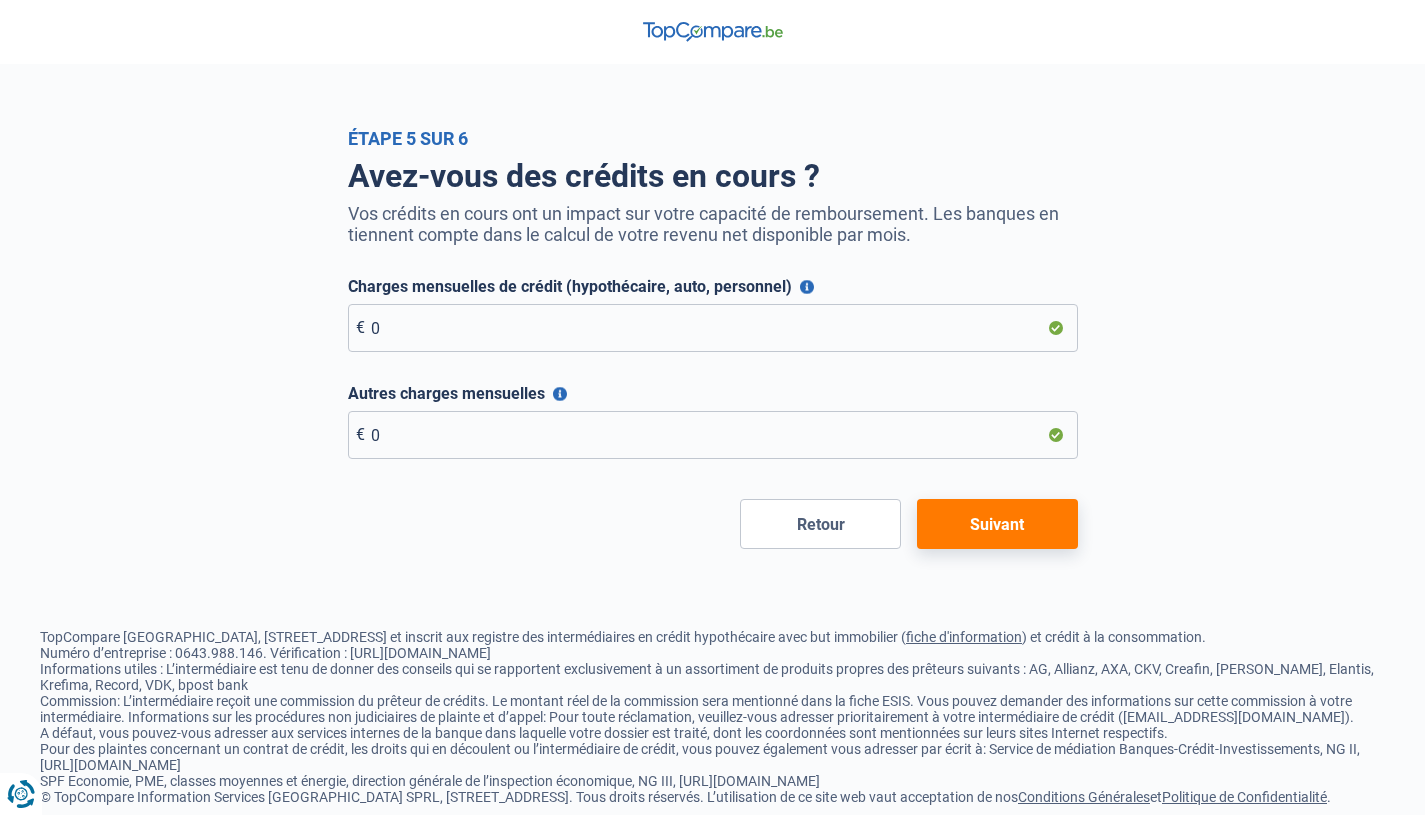 click on "Suivant" at bounding box center [997, 524] 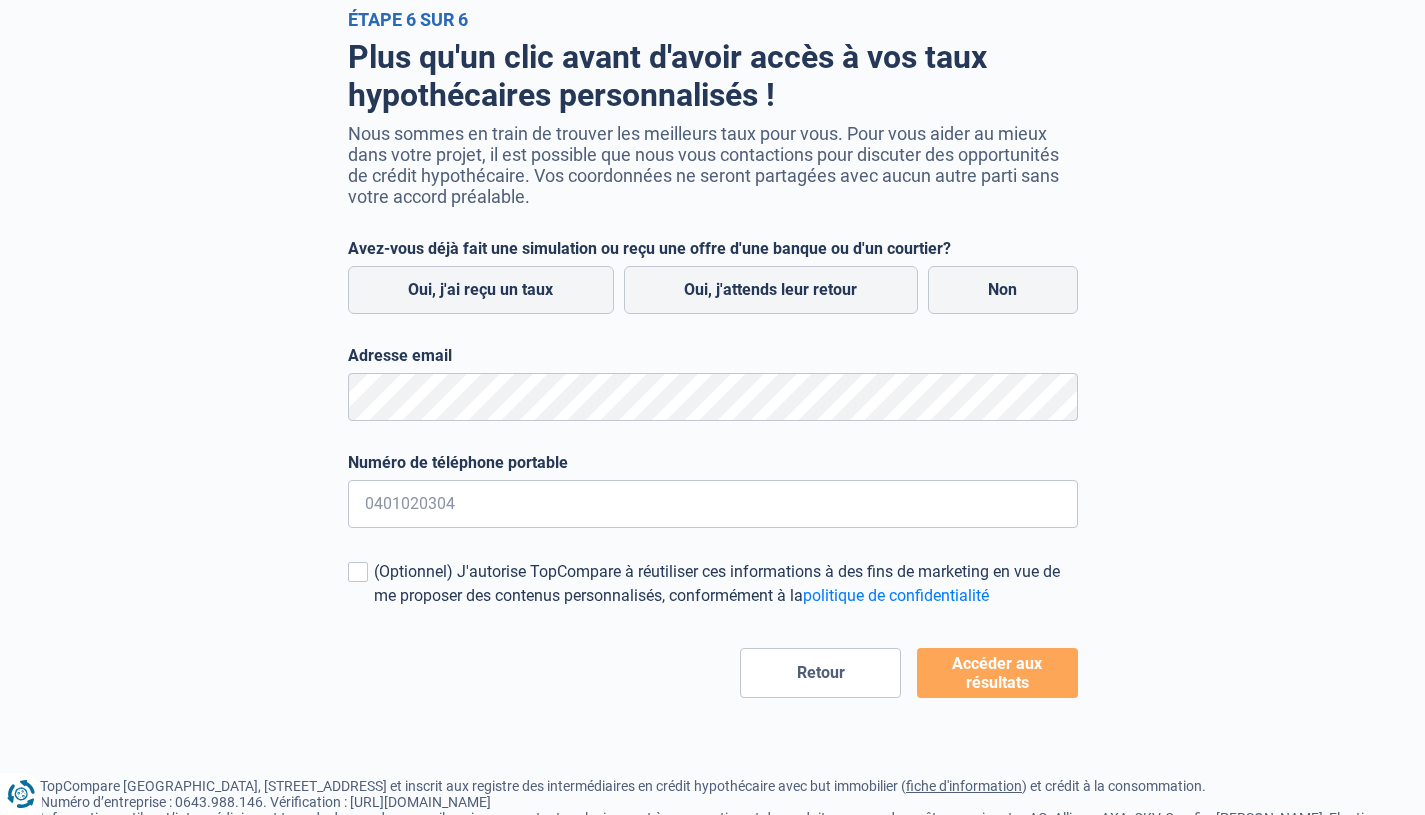 scroll, scrollTop: 101, scrollLeft: 0, axis: vertical 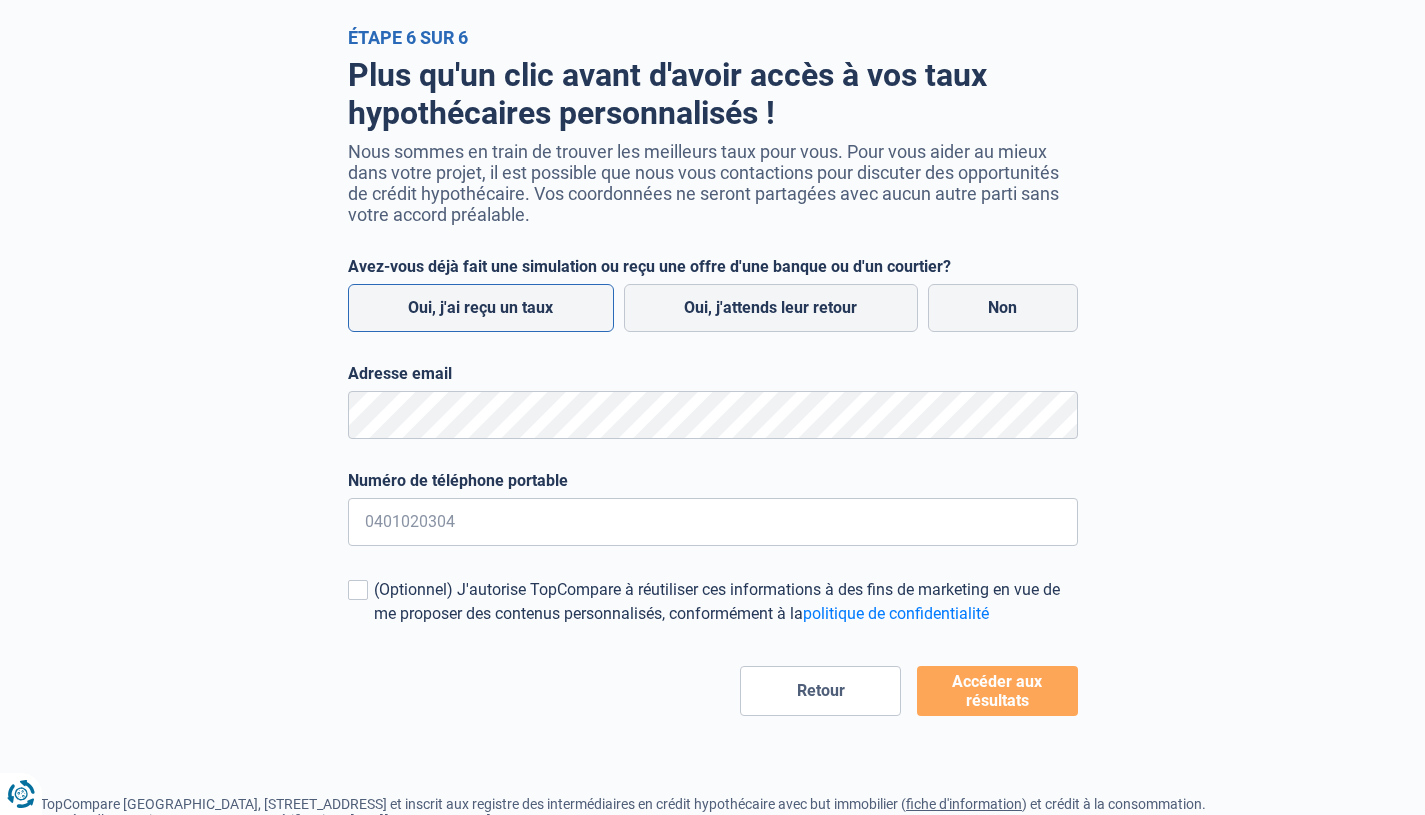 click on "Oui, j'ai reçu un taux" at bounding box center (481, 308) 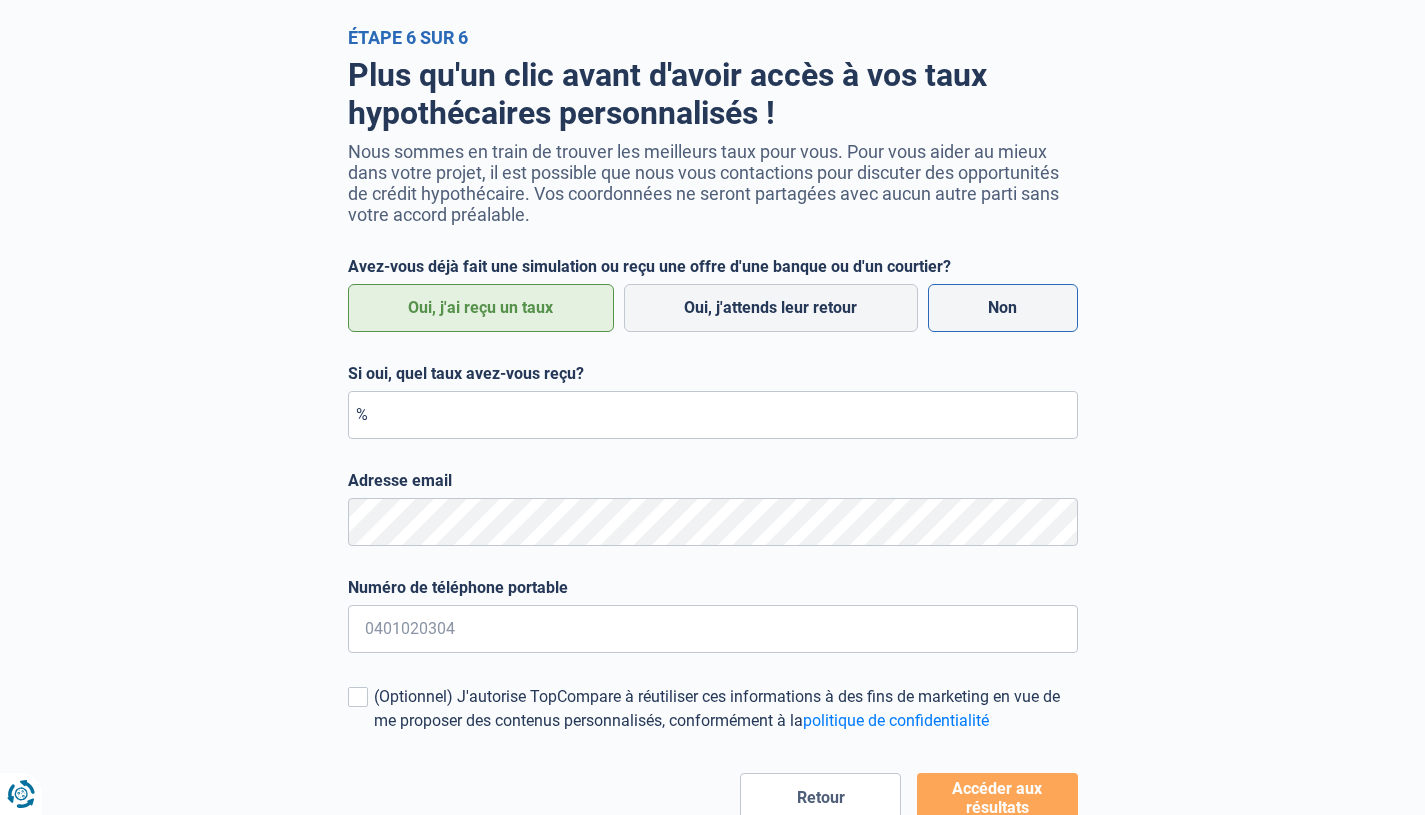 click on "Non" at bounding box center (1003, 308) 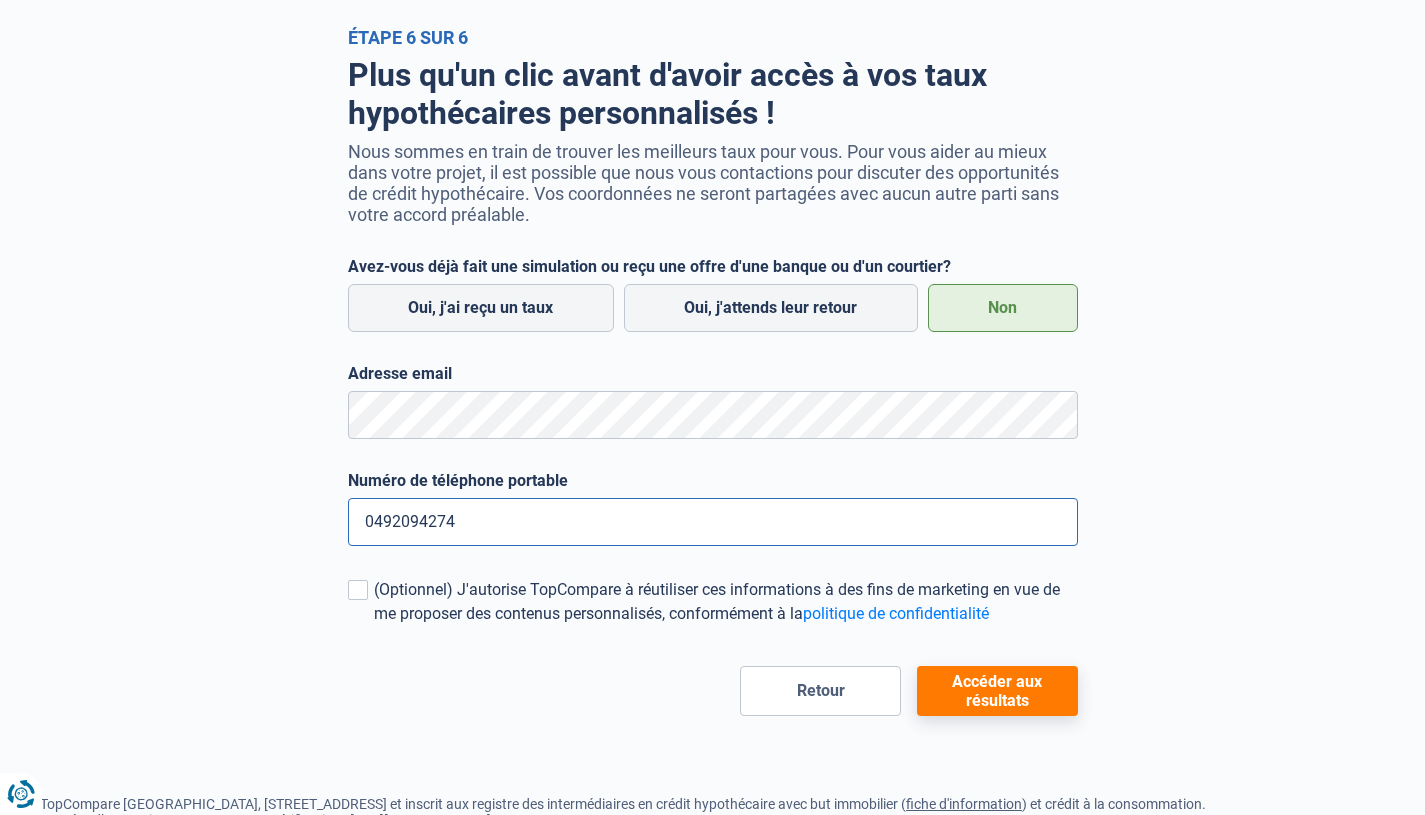 type on "0492094274" 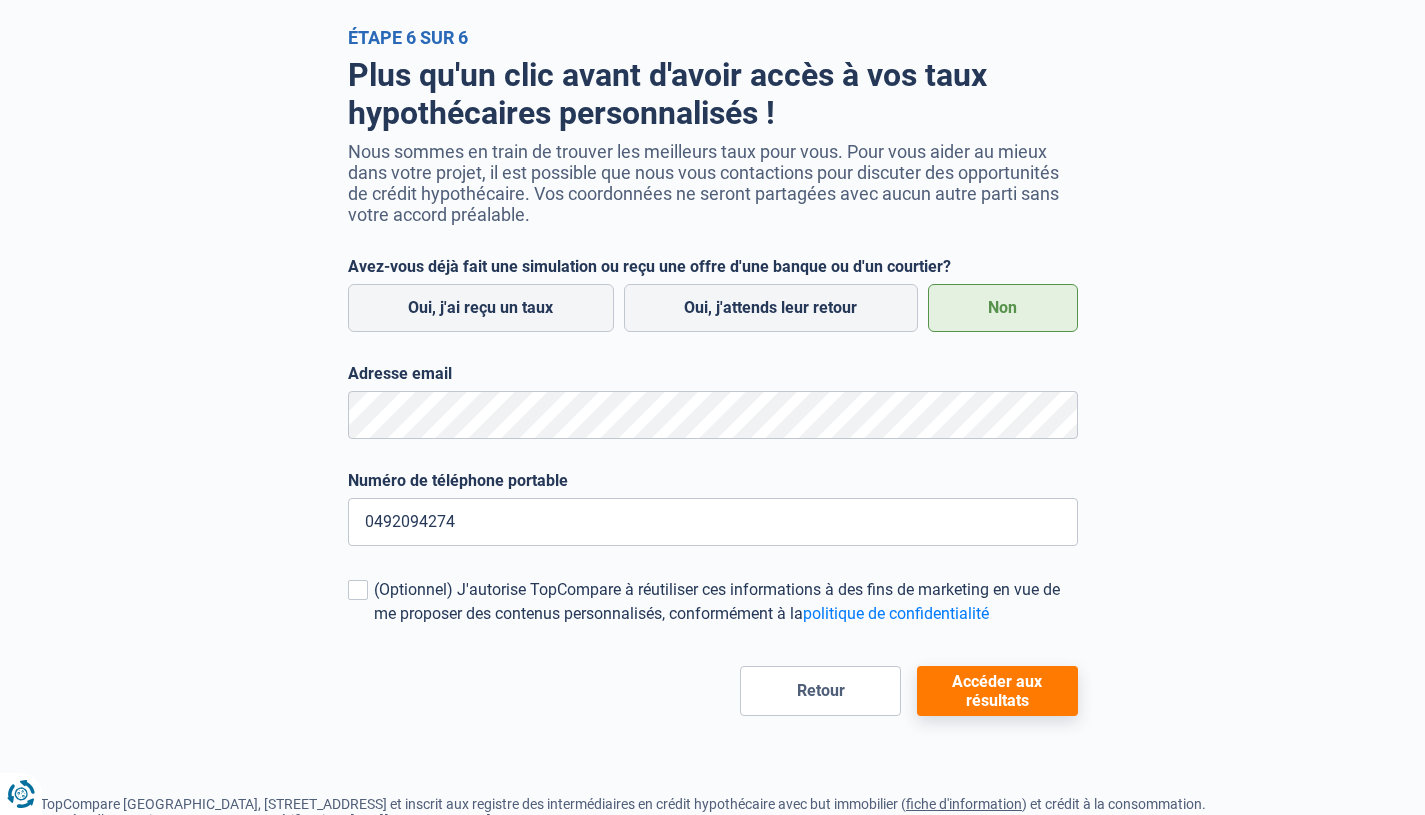 click on "Accéder aux résultats" at bounding box center [997, 691] 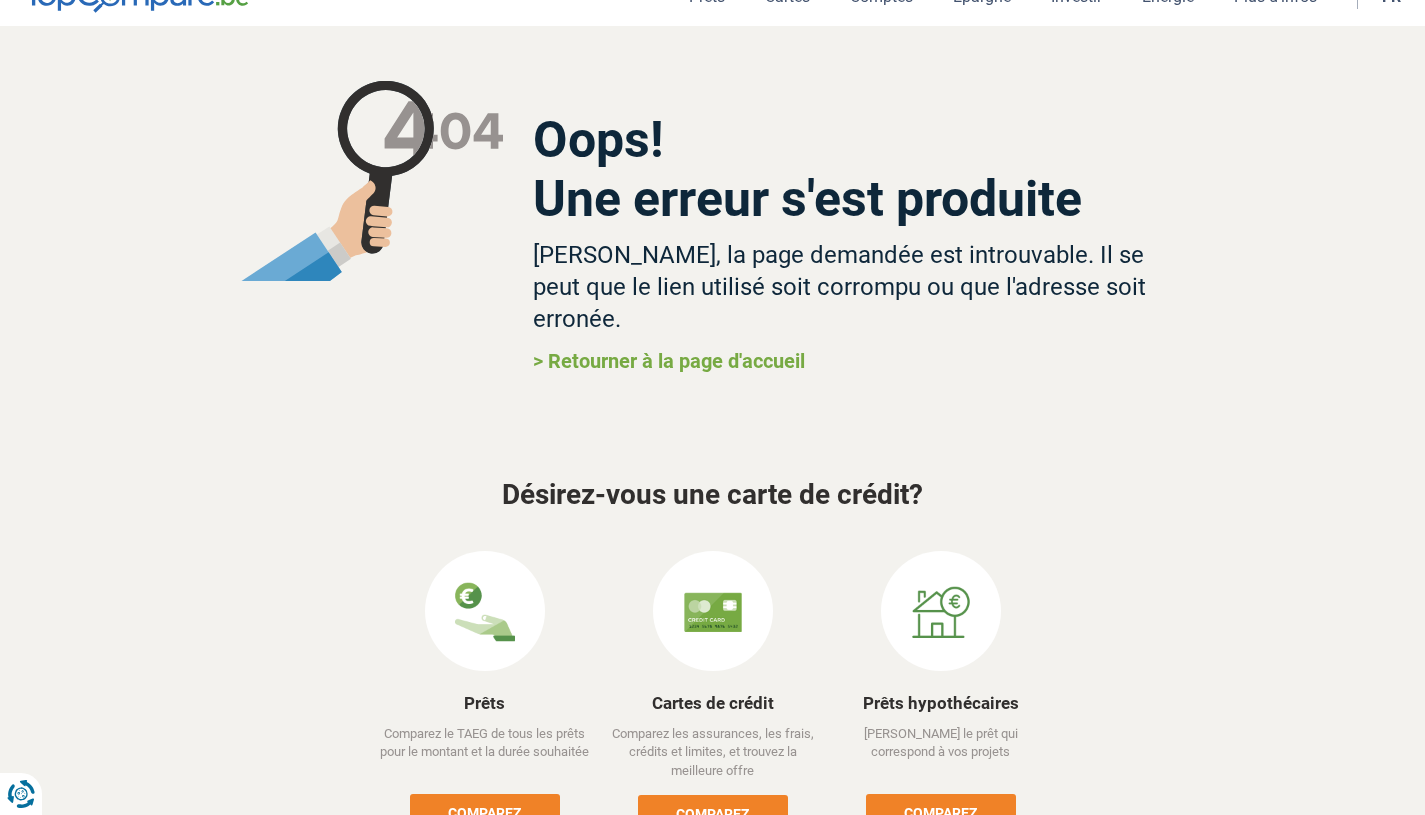 scroll, scrollTop: 0, scrollLeft: 0, axis: both 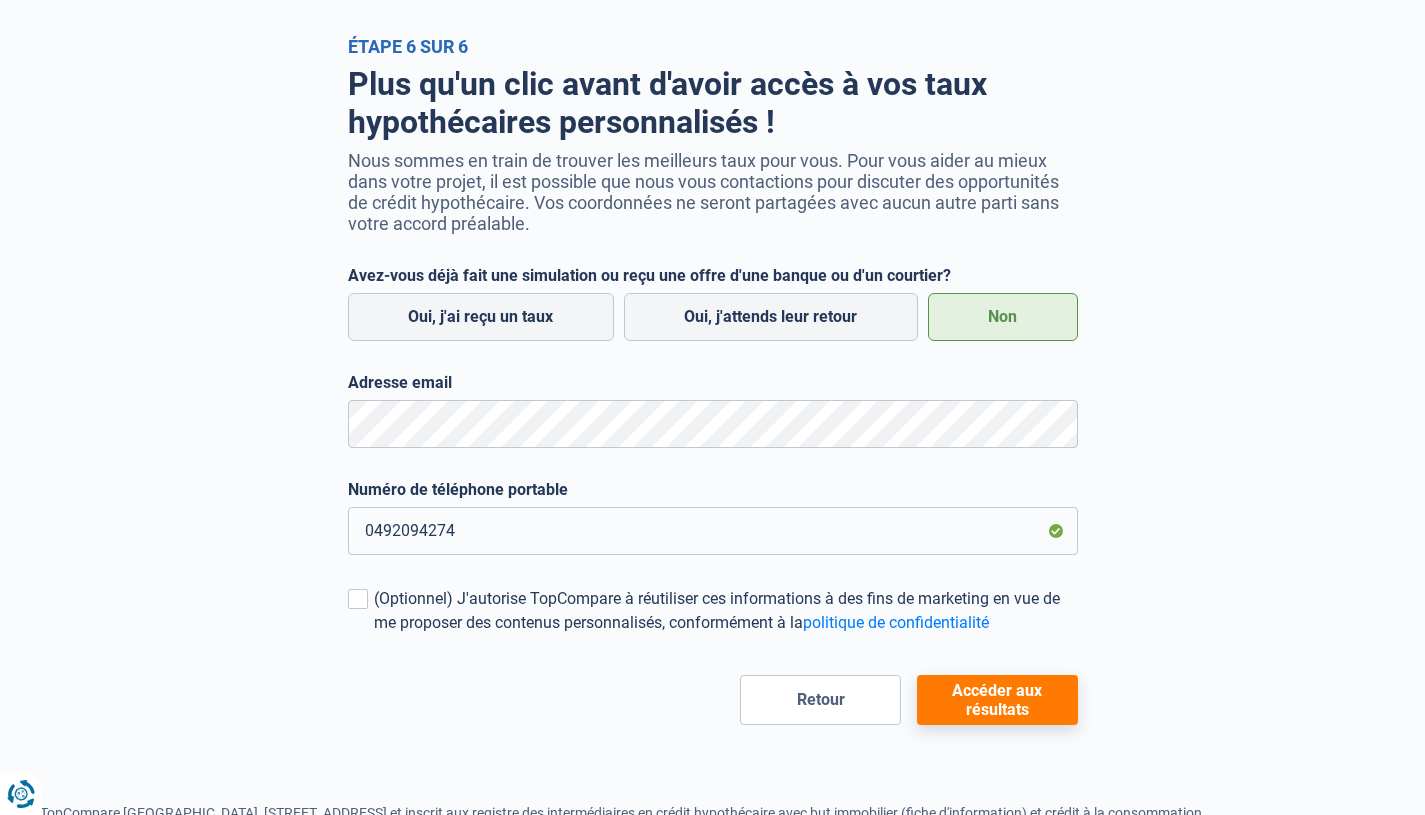 click on "Accéder aux résultats" at bounding box center [997, 700] 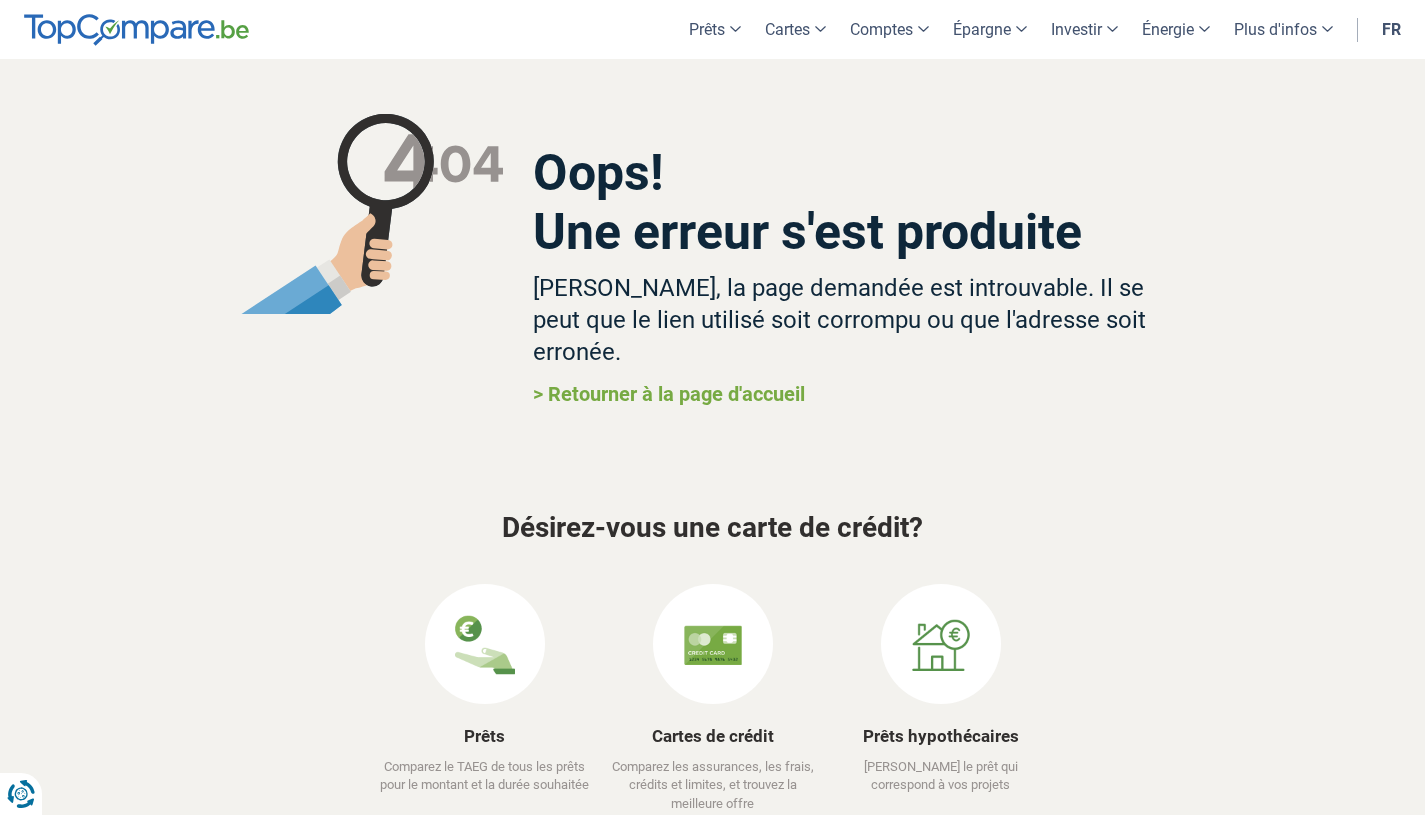 scroll, scrollTop: 0, scrollLeft: 0, axis: both 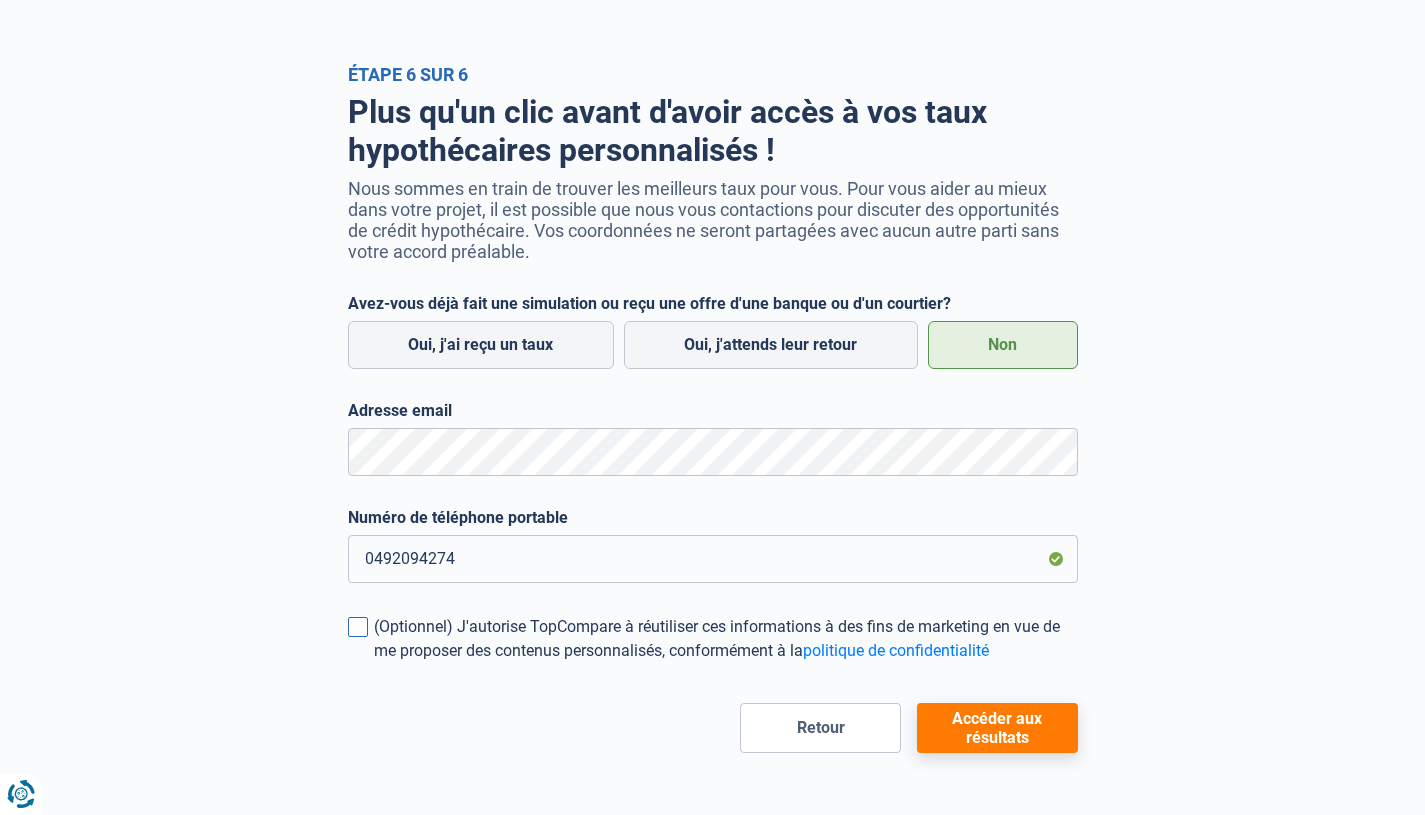 click on "(Optionnel) J'autorise TopCompare à réutiliser ces informations à des fins de marketing en vue de me proposer des contenus personnalisés,  conformément à la  politique de confidentialité" at bounding box center (726, 639) 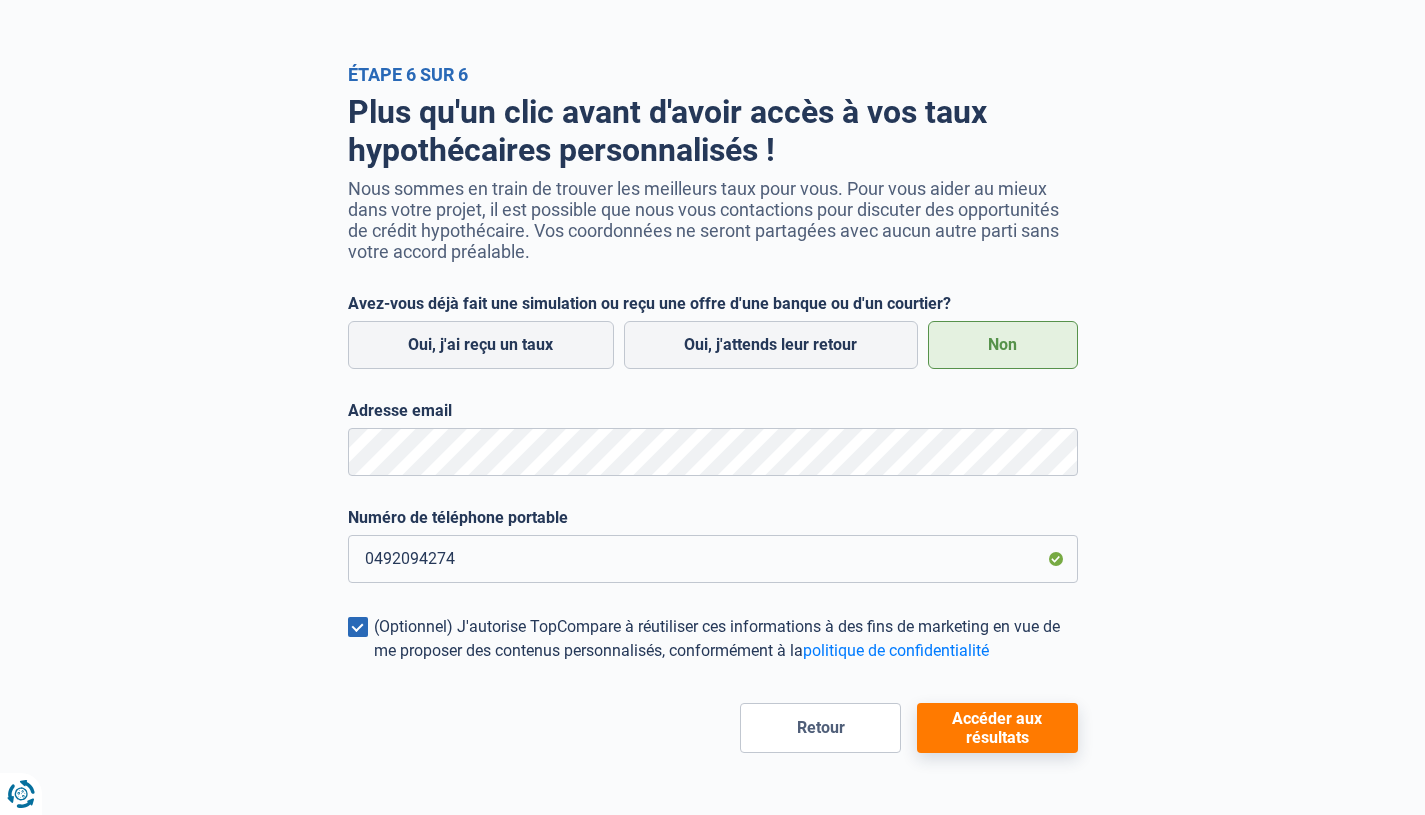 scroll, scrollTop: 0, scrollLeft: 0, axis: both 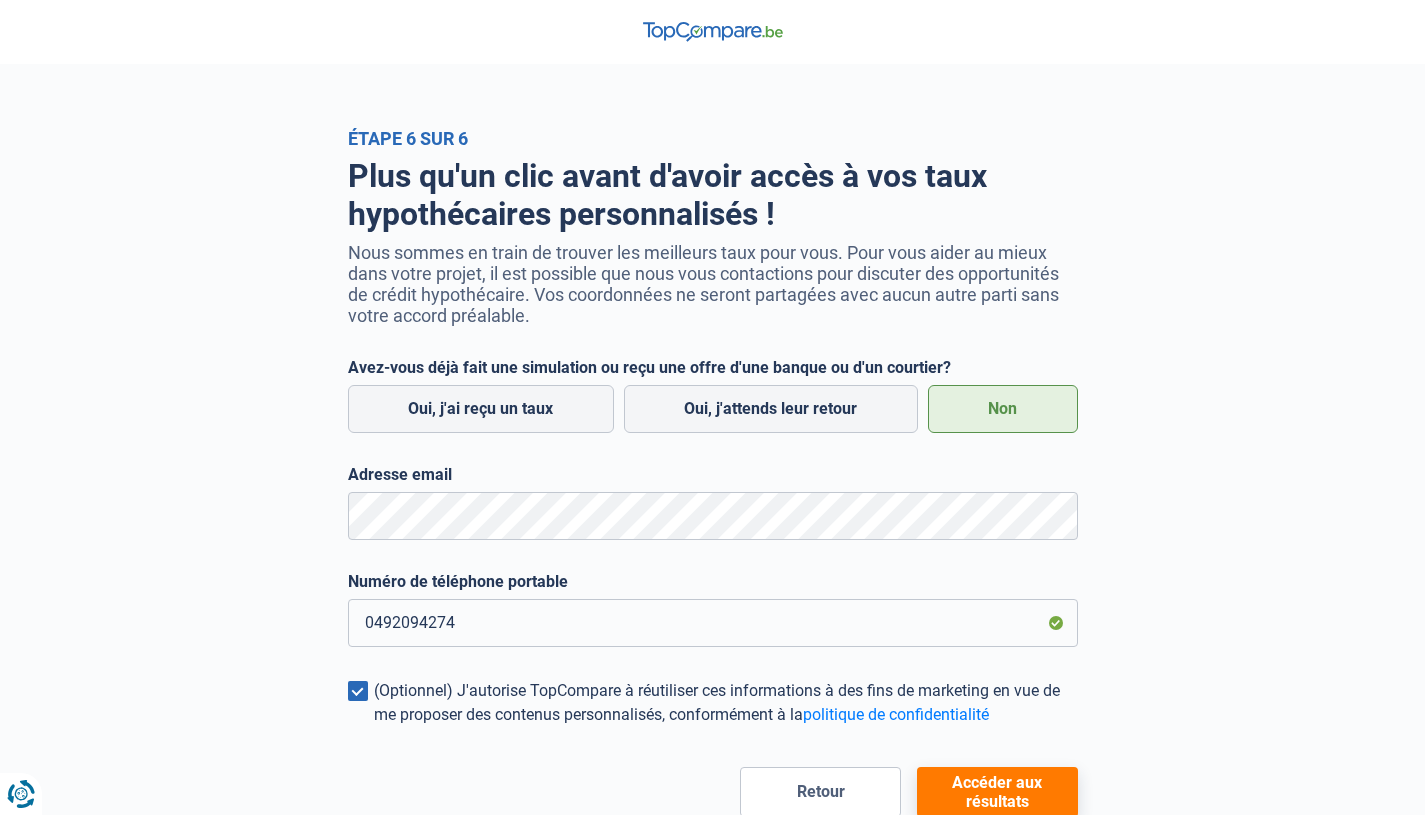 click at bounding box center [713, 32] 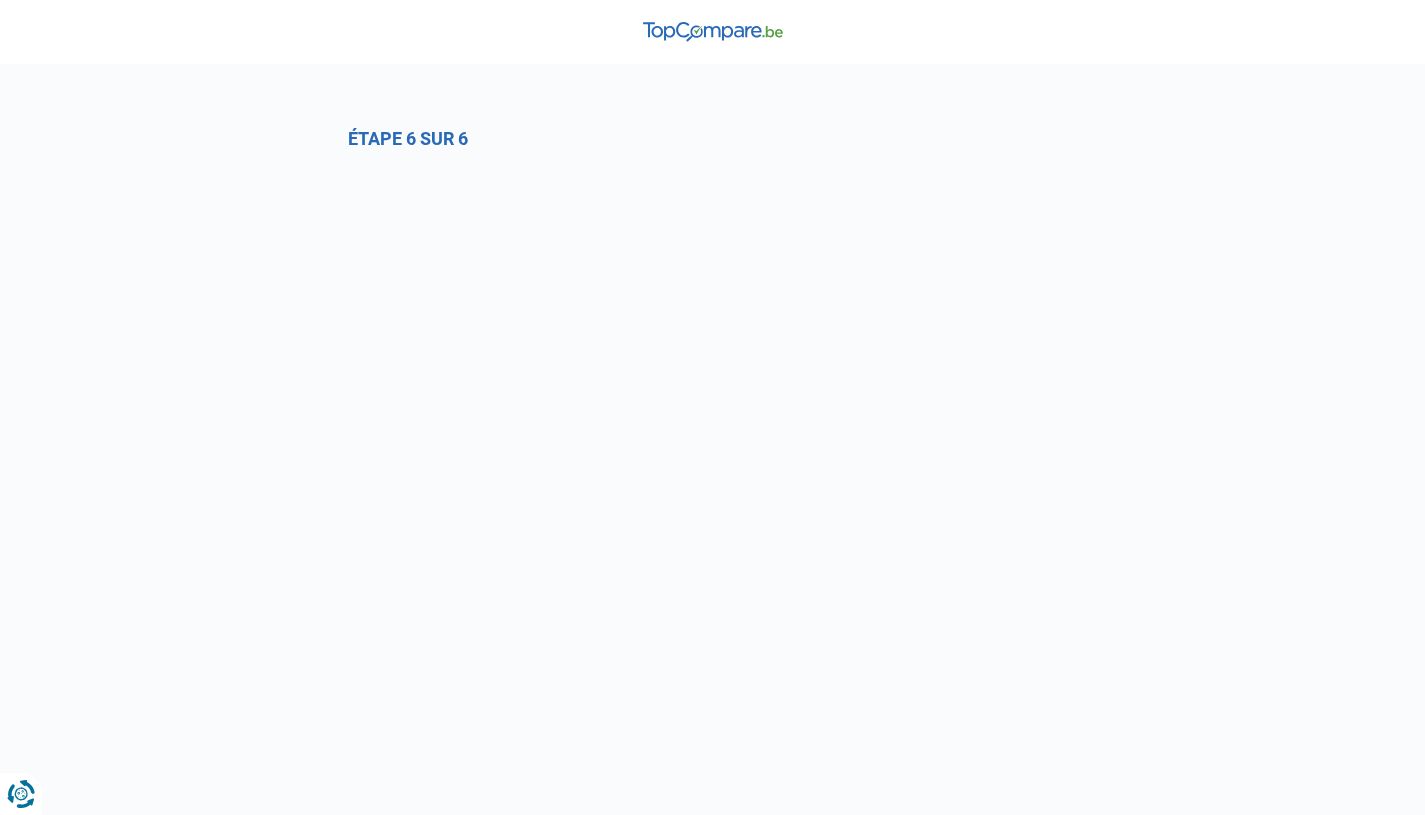 select on "1b" 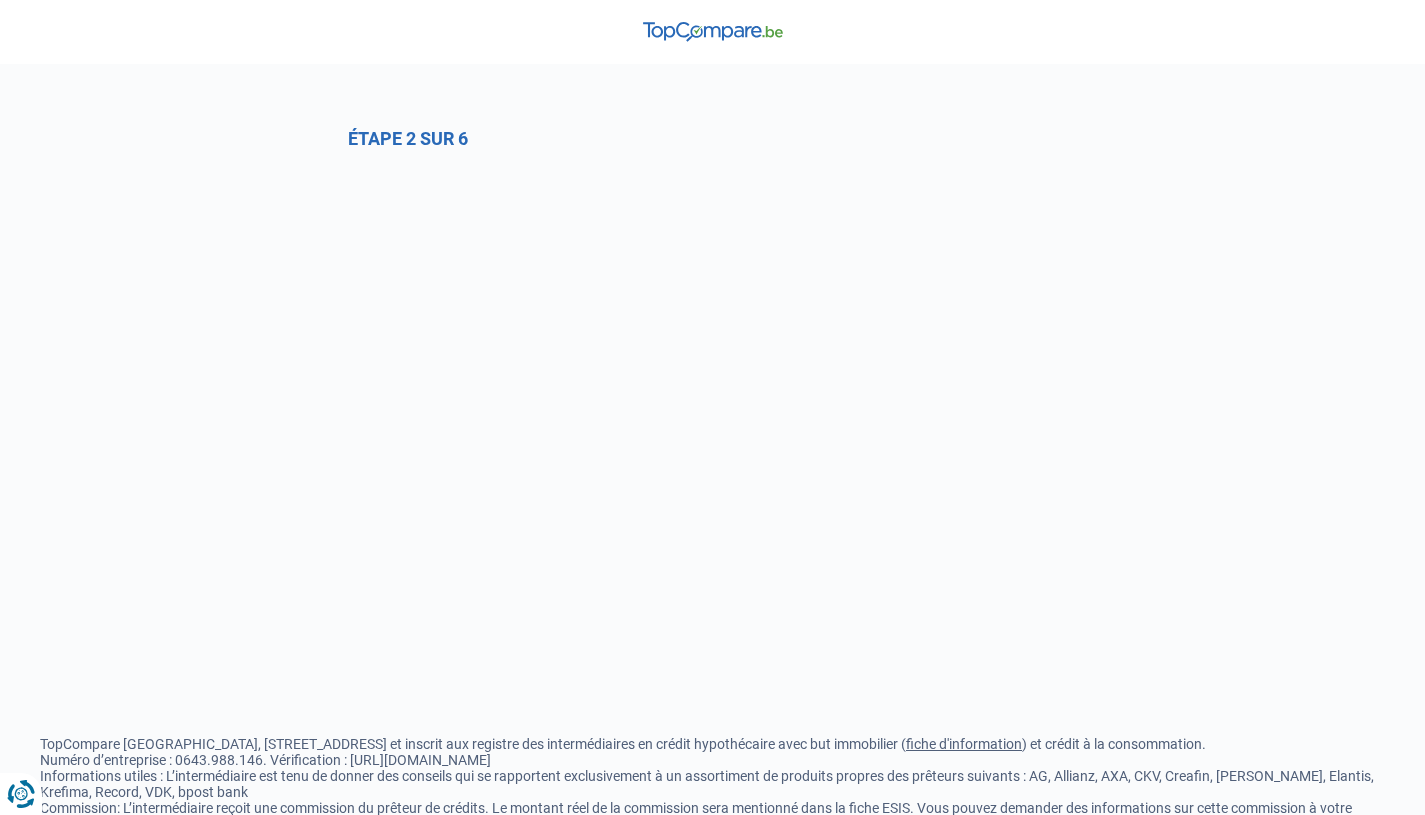 select on "1b" 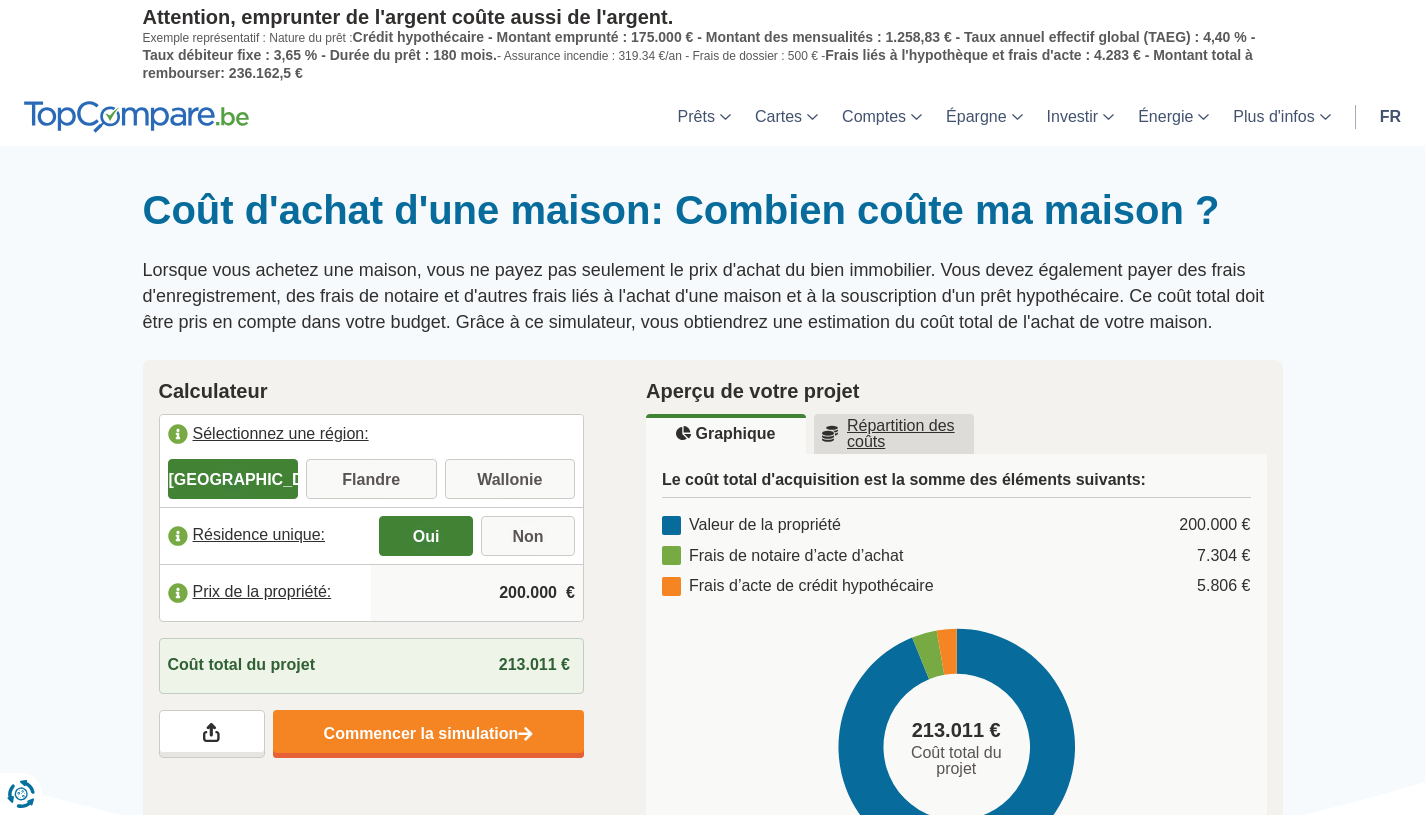 scroll, scrollTop: 345, scrollLeft: 0, axis: vertical 